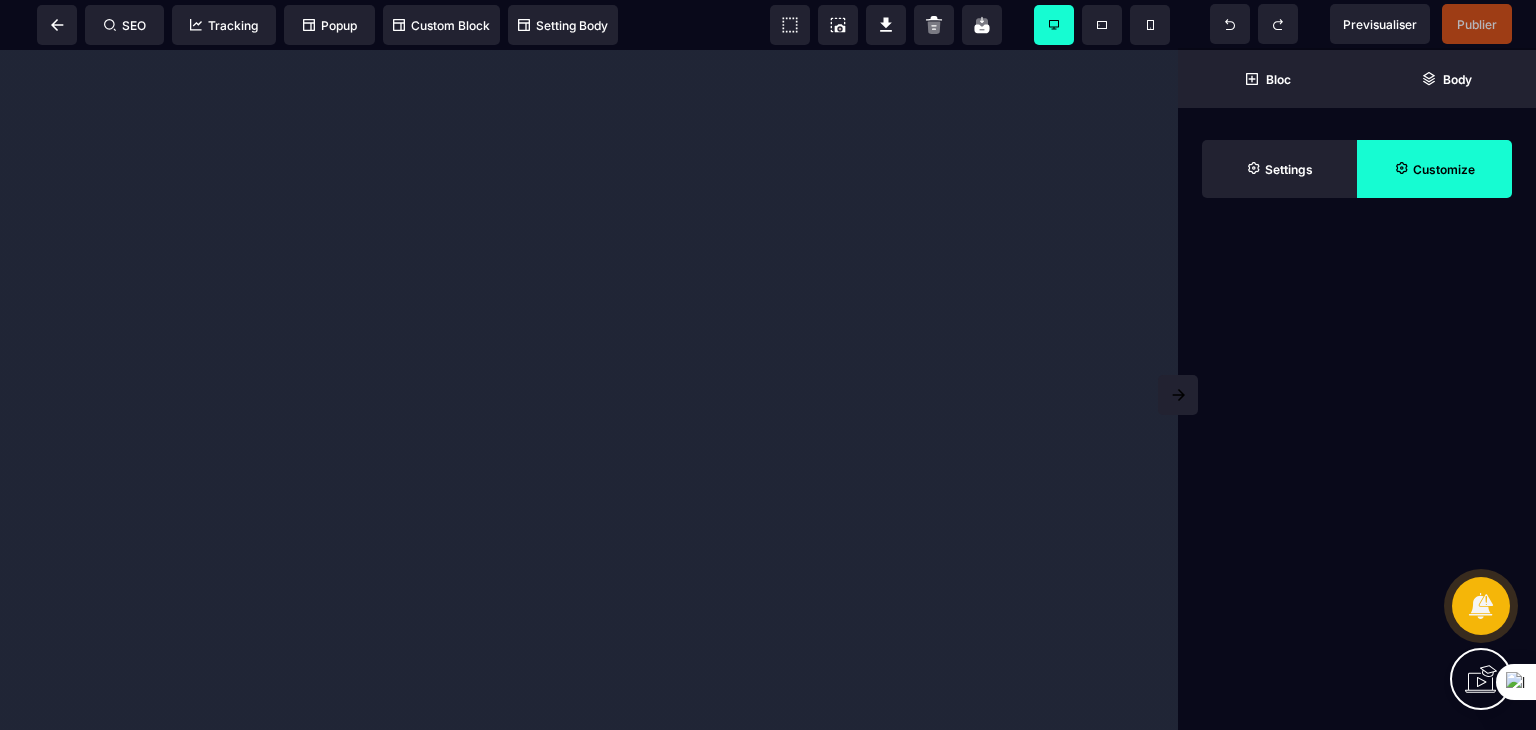 scroll, scrollTop: 0, scrollLeft: 0, axis: both 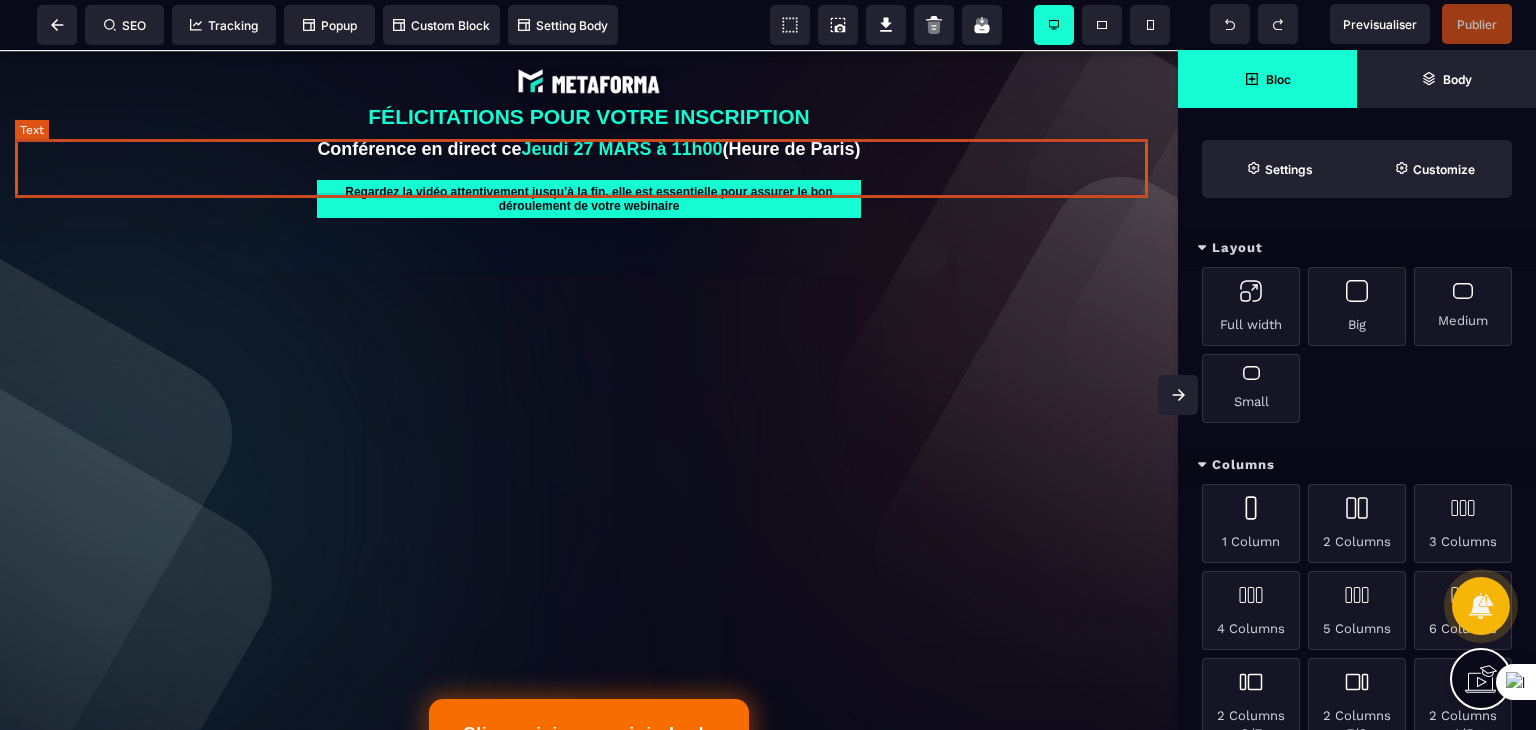 click on "Conférence en direct ce Jeudi 27 MARS à 11h00
(Heure de Paris)" at bounding box center (589, 149) 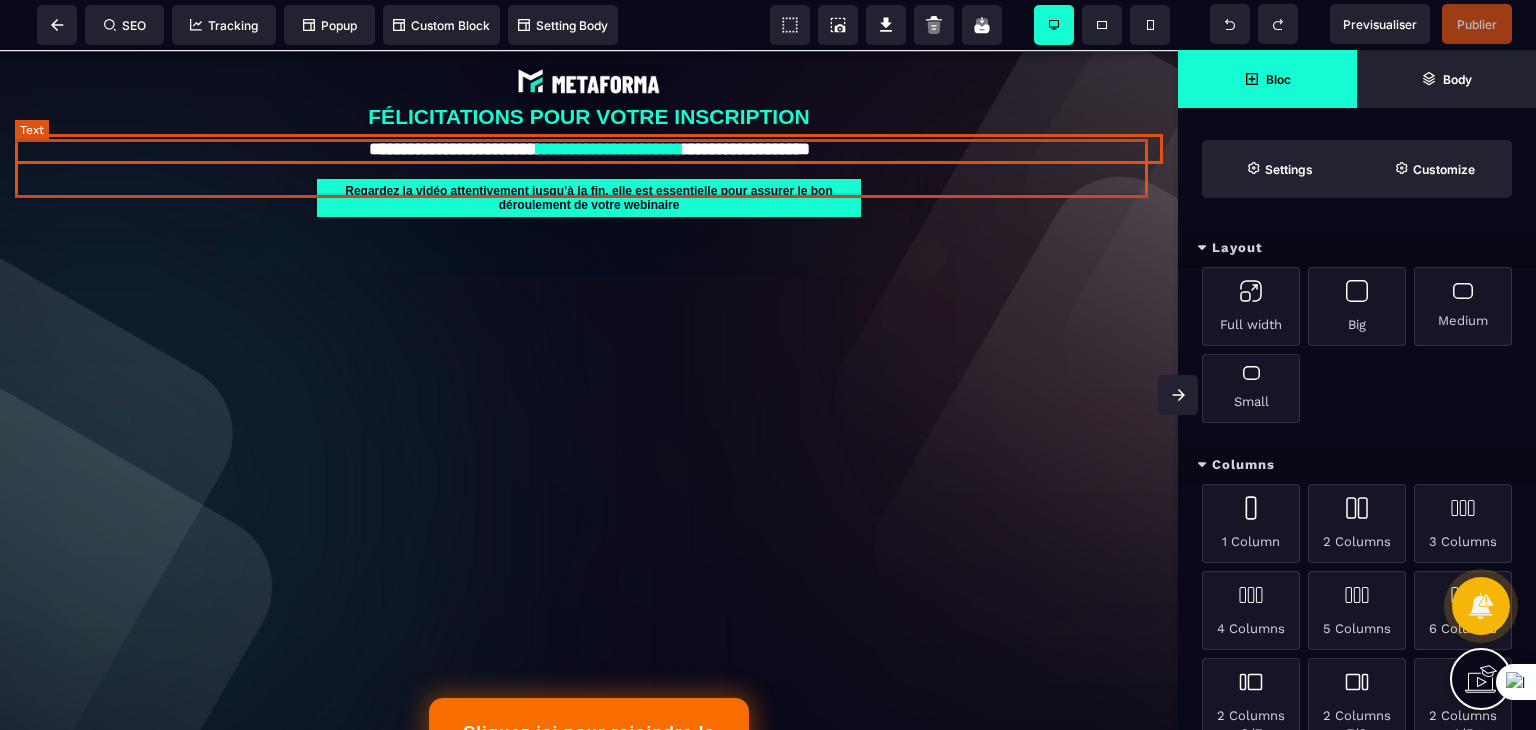 select on "***" 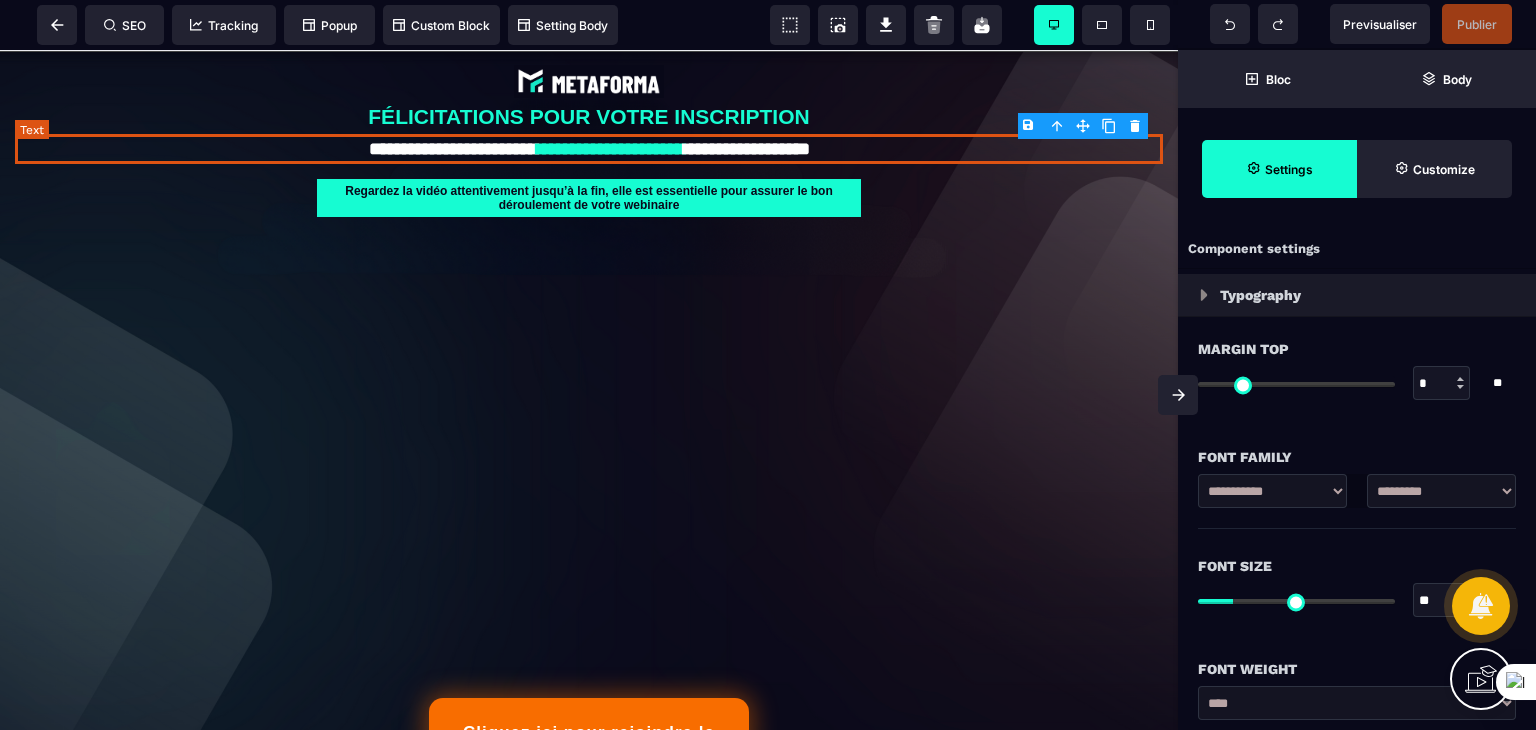 type on "*" 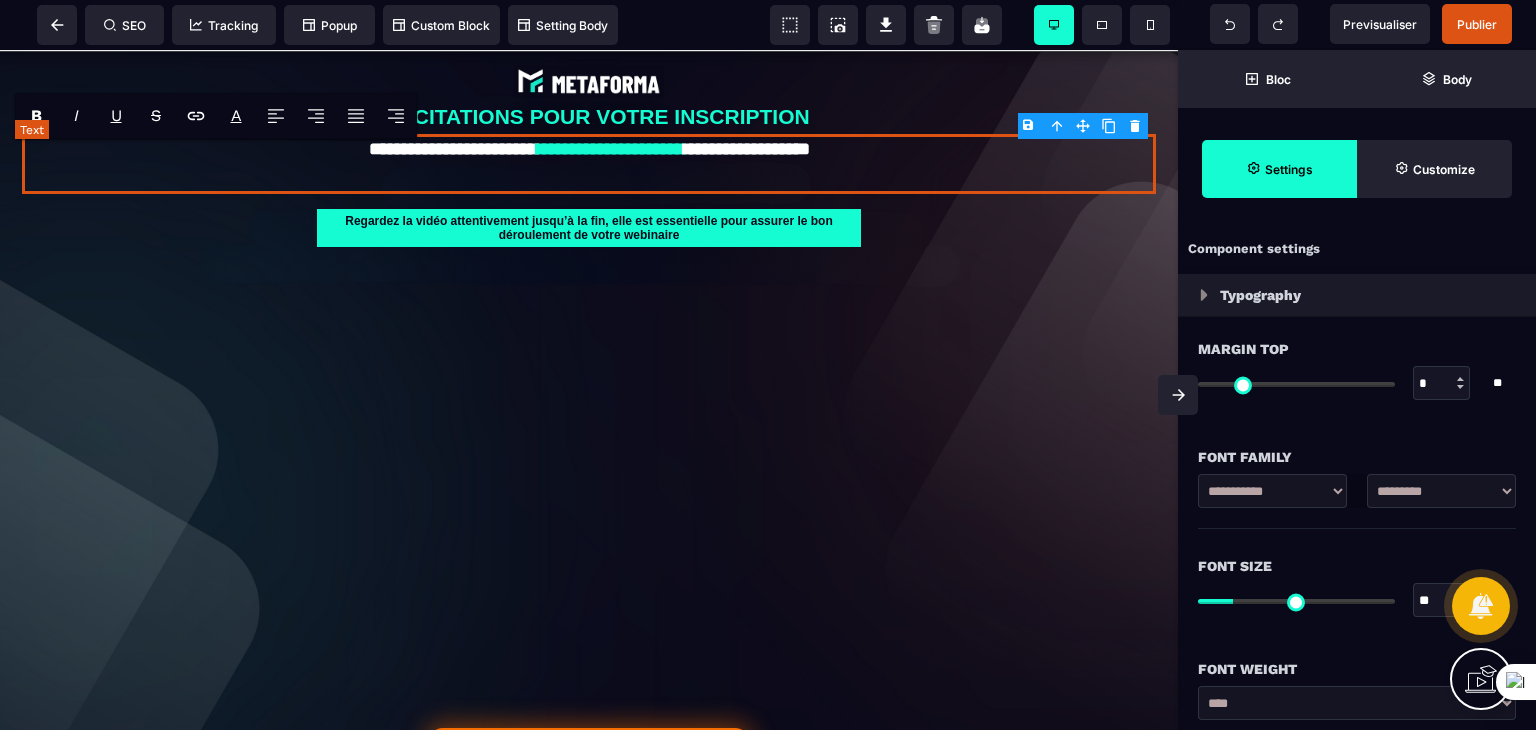 type 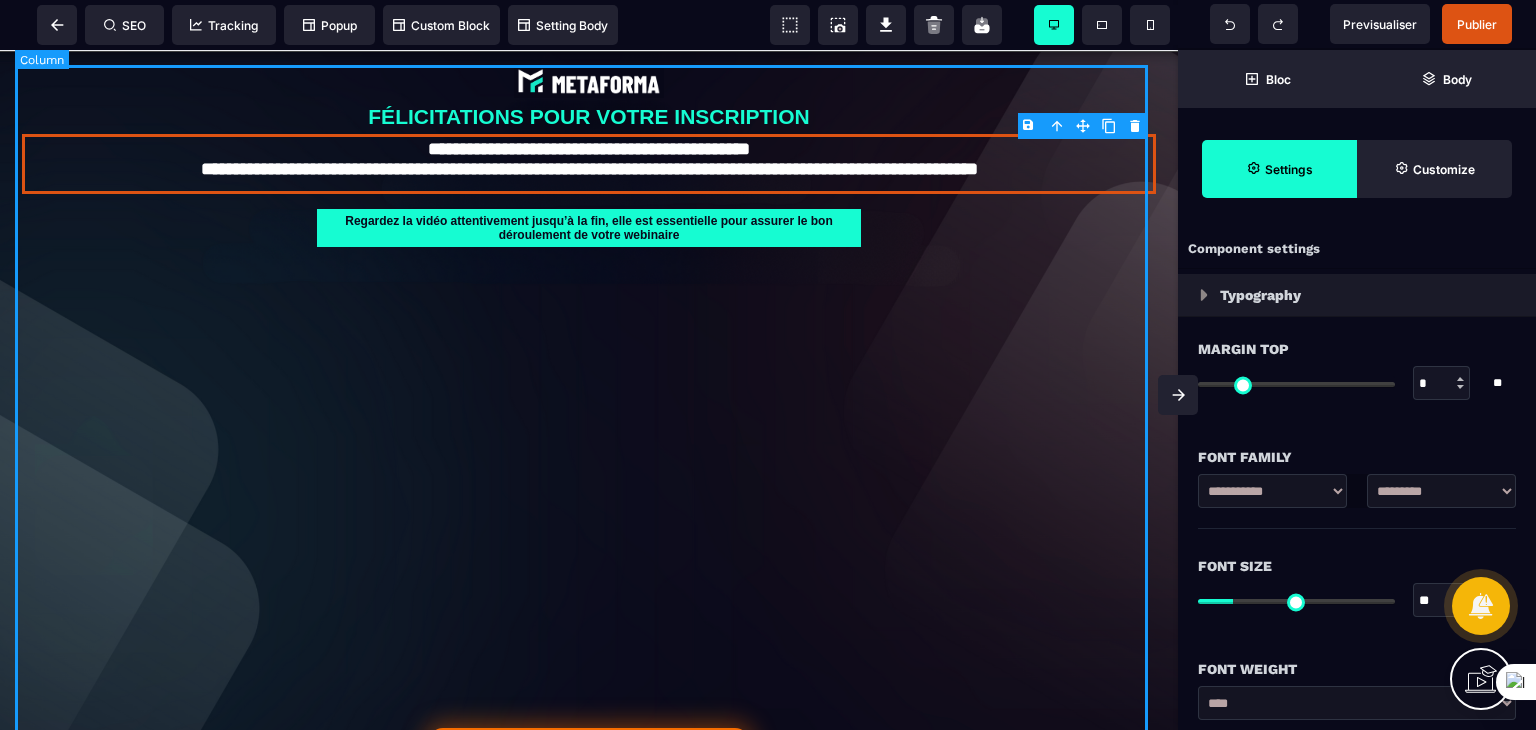 click on "**********" at bounding box center [589, 440] 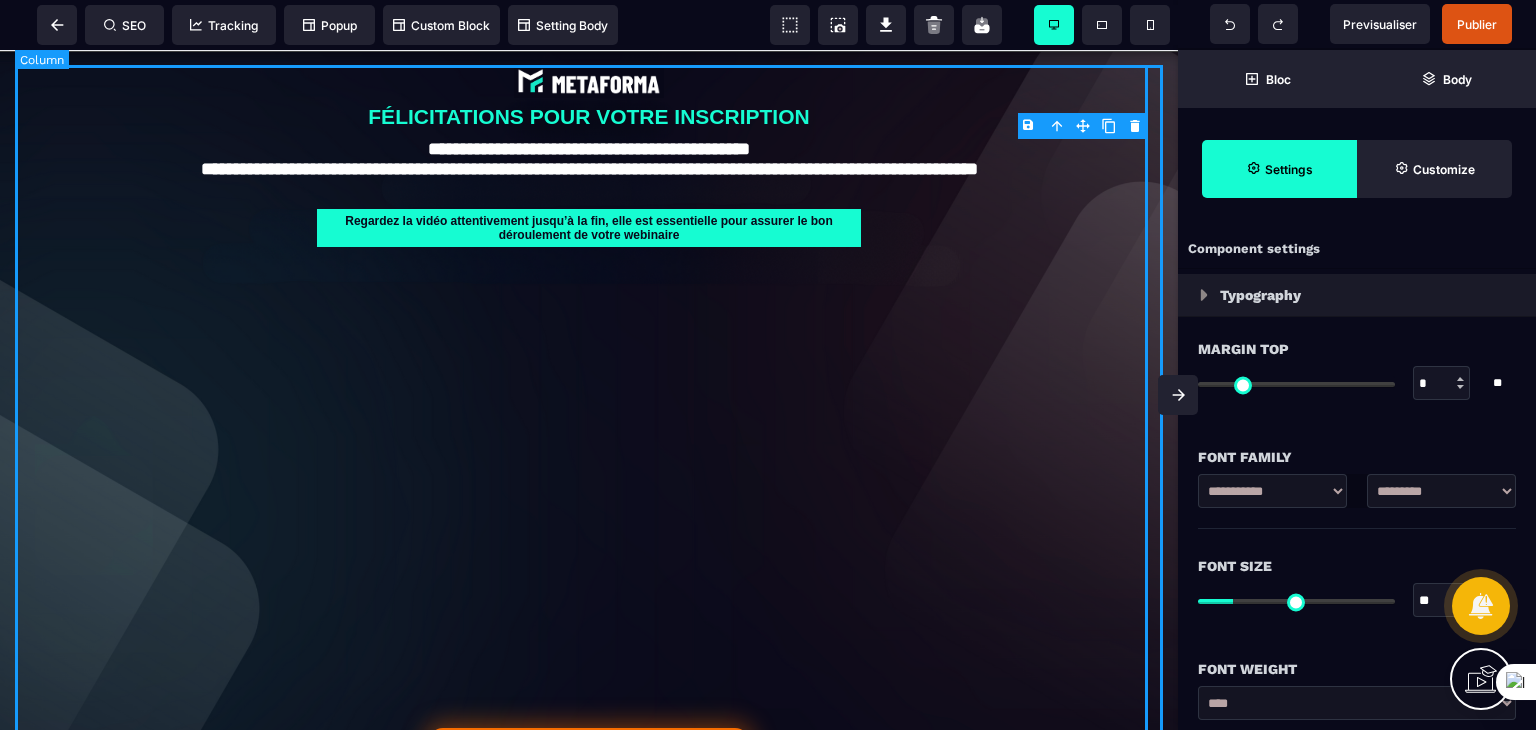 select on "**" 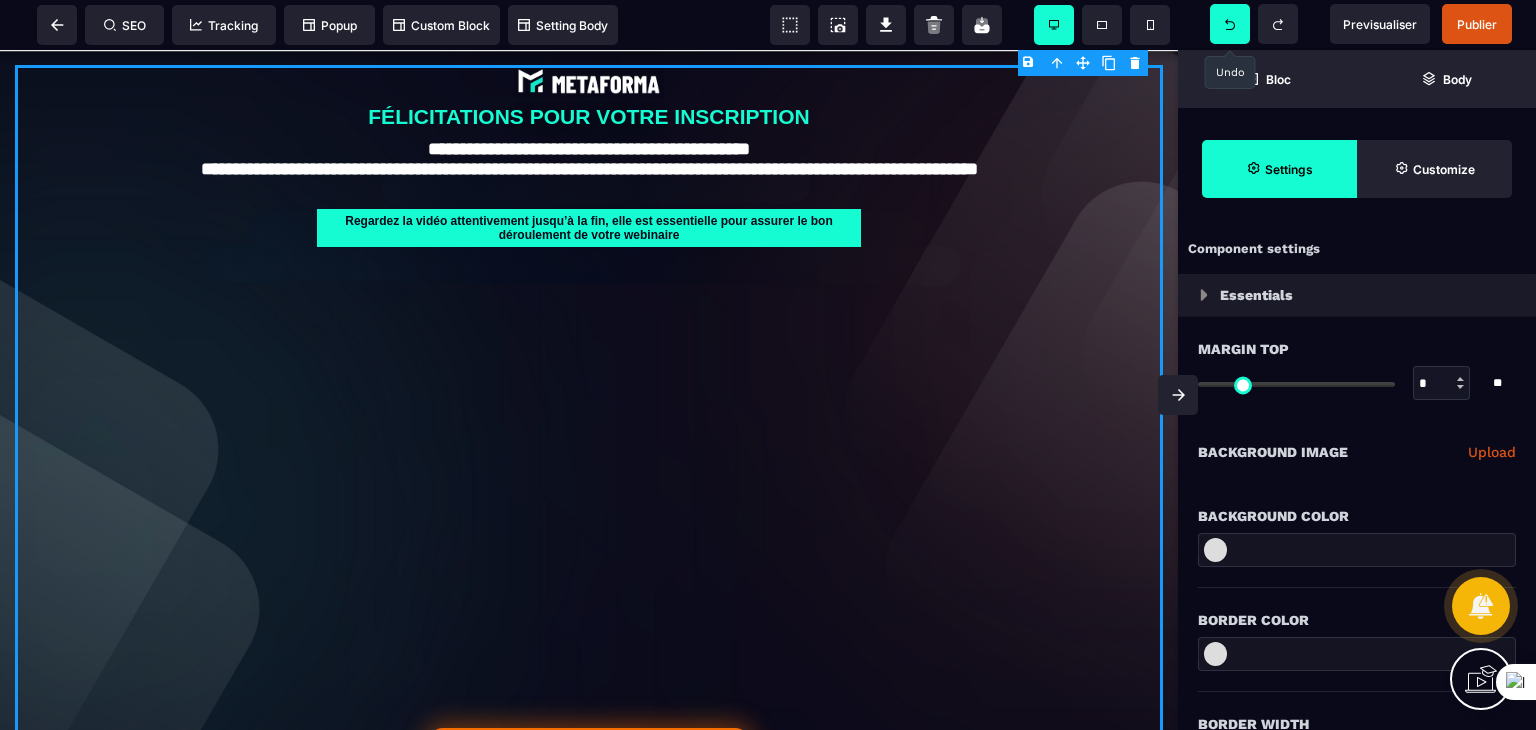 click at bounding box center [1230, 24] 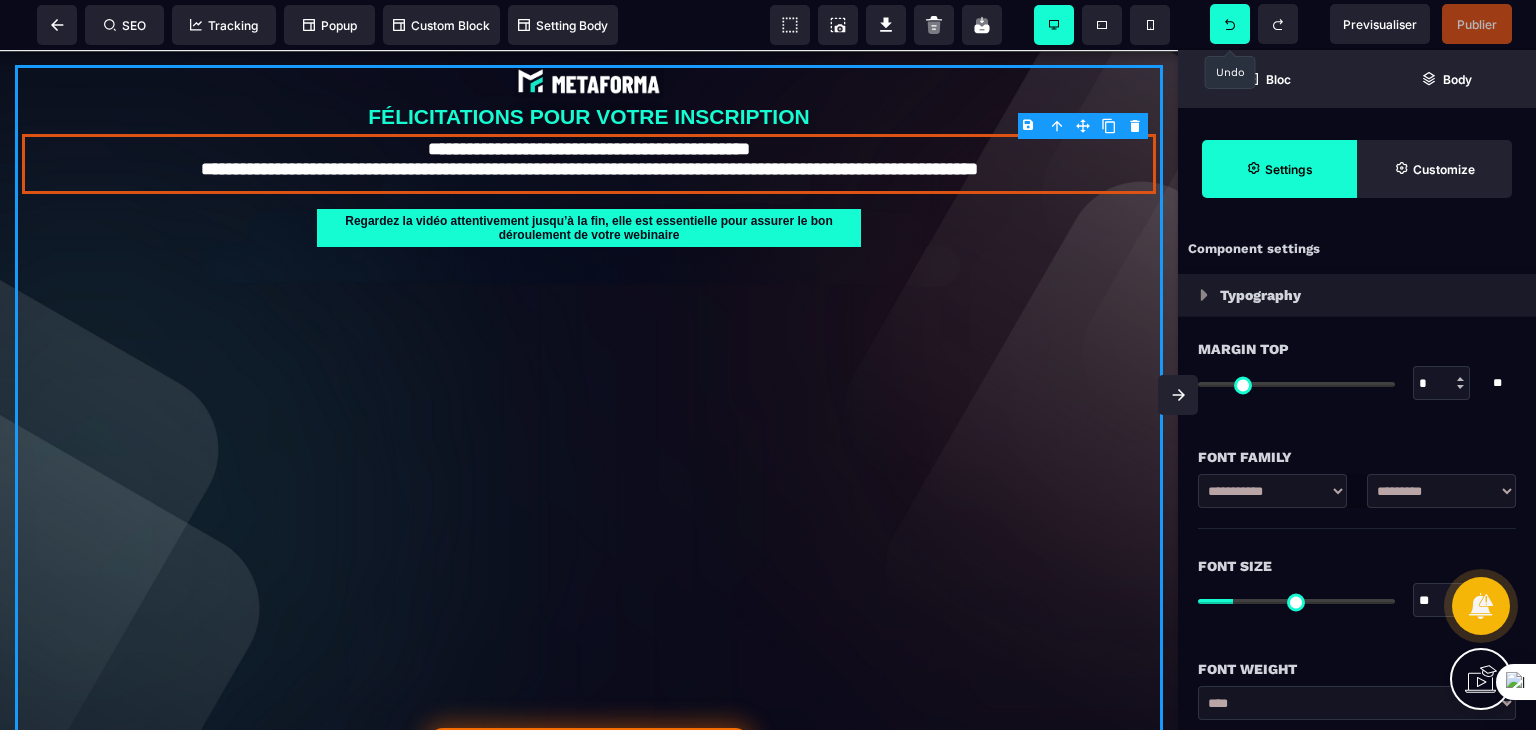 click at bounding box center [1230, 24] 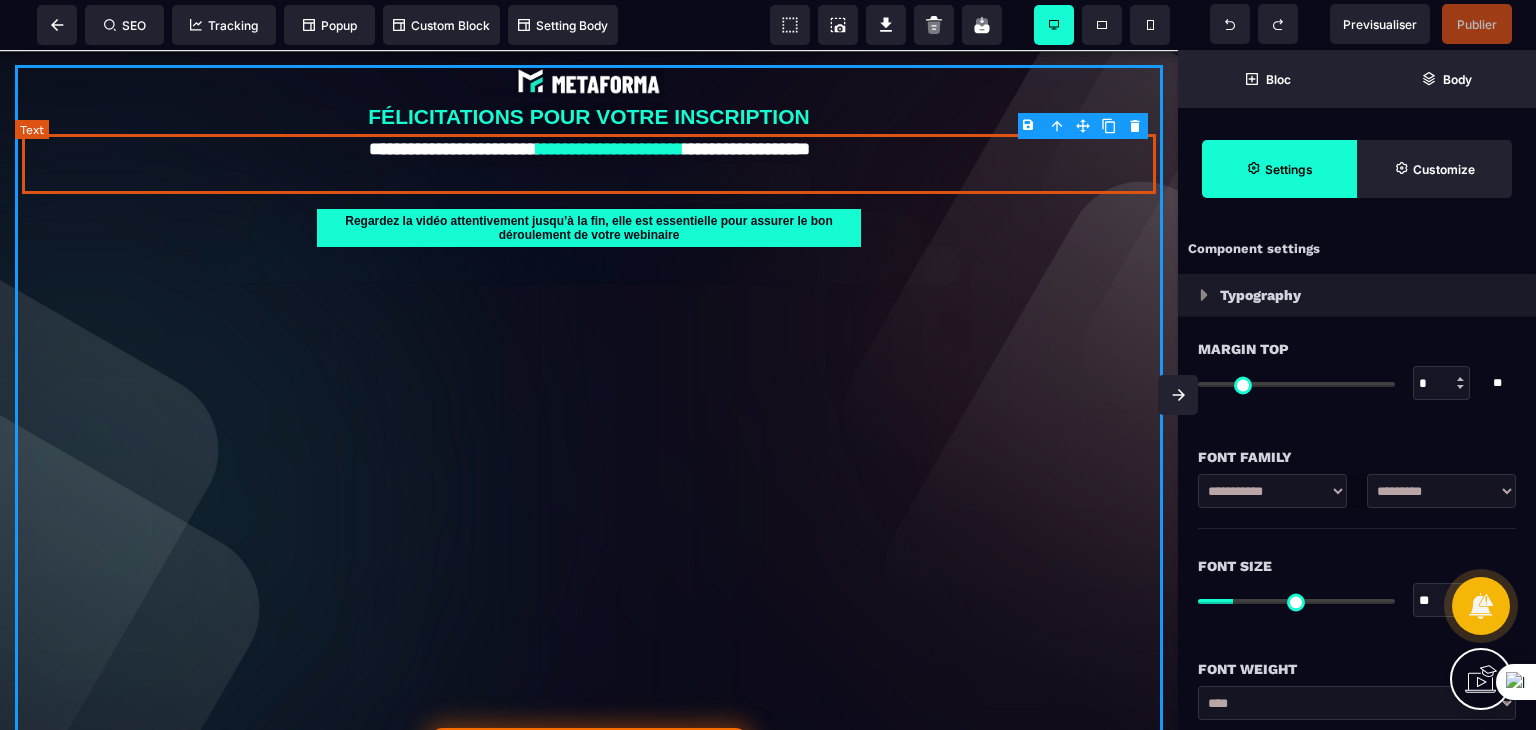 click on "**********" at bounding box center (588, 164) 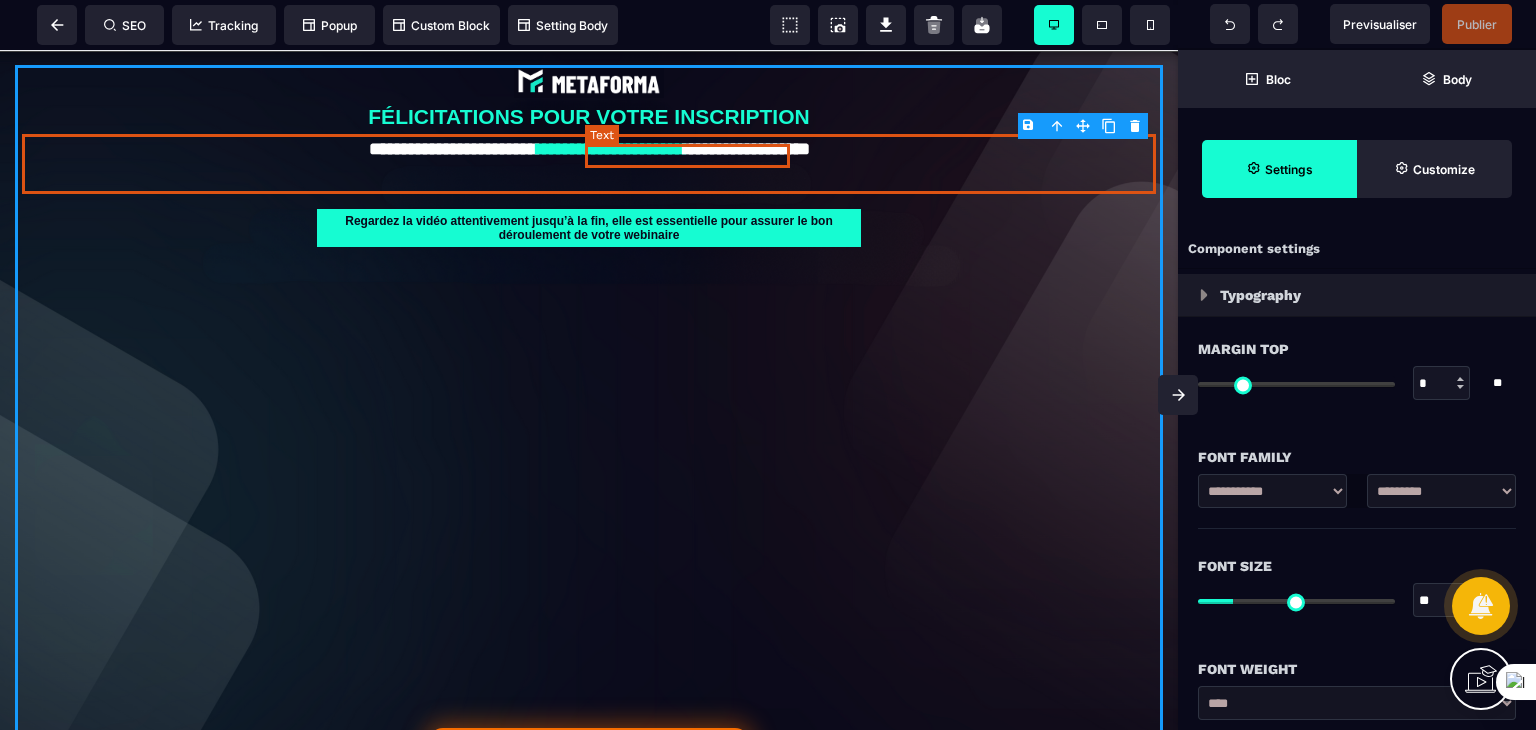 click on "**********" at bounding box center [610, 149] 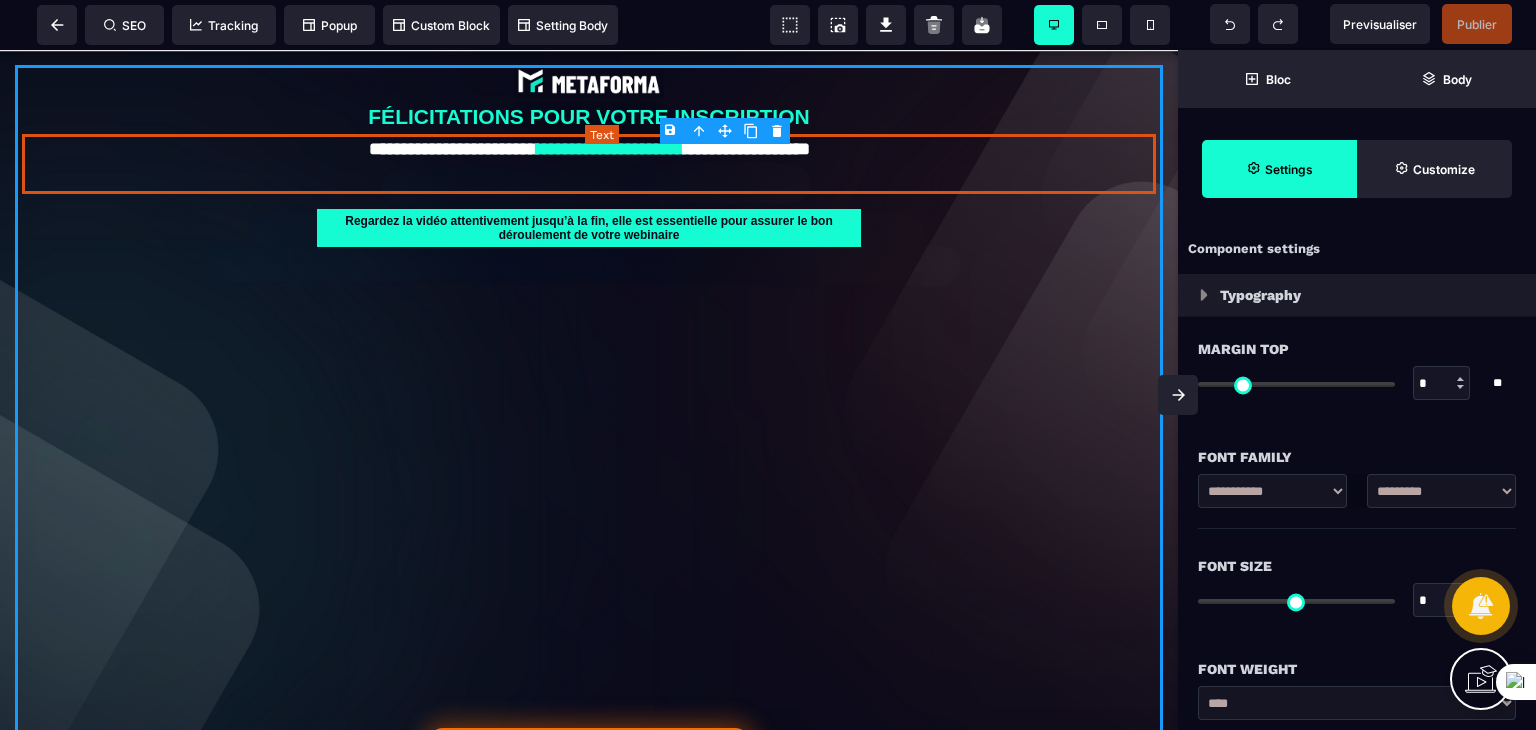 type on "*" 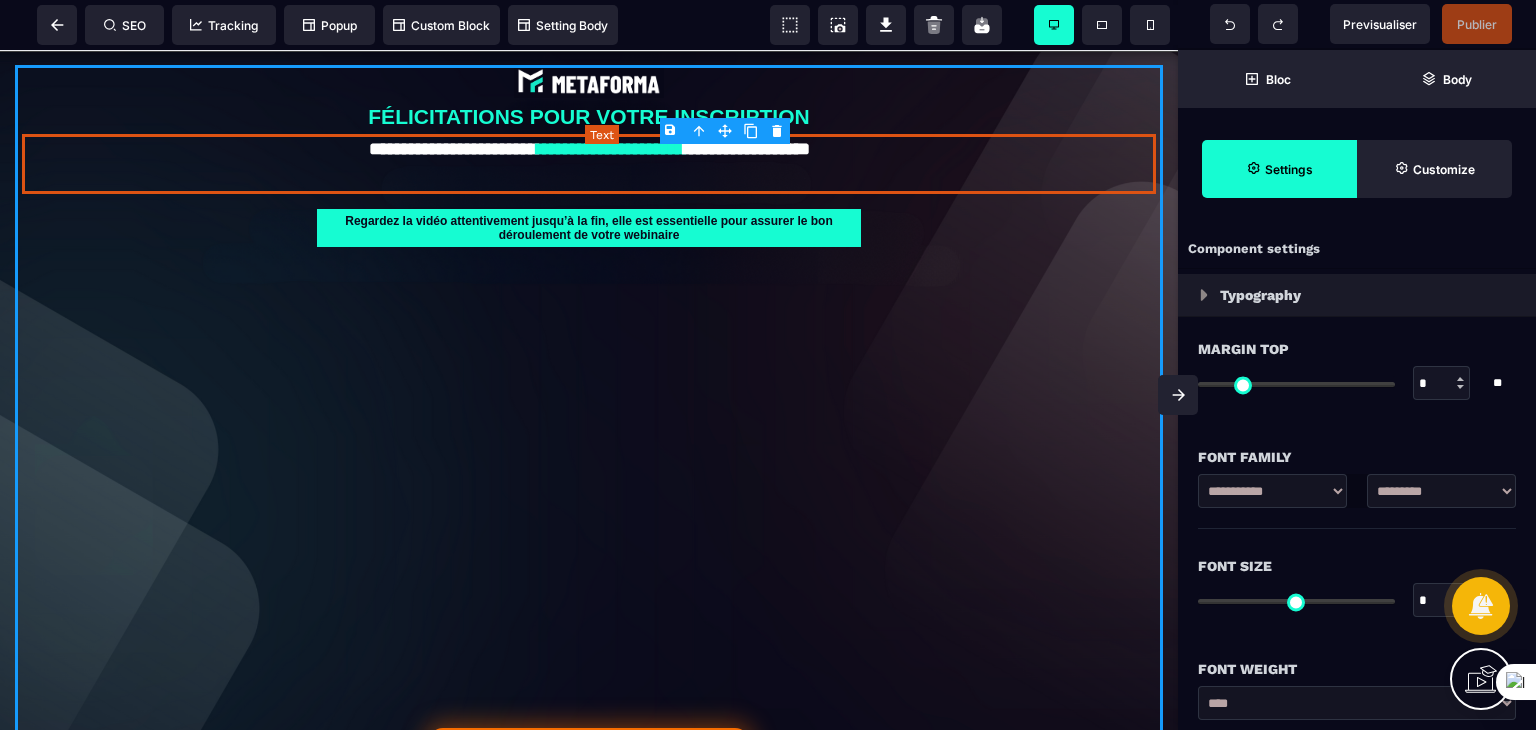 type on "****" 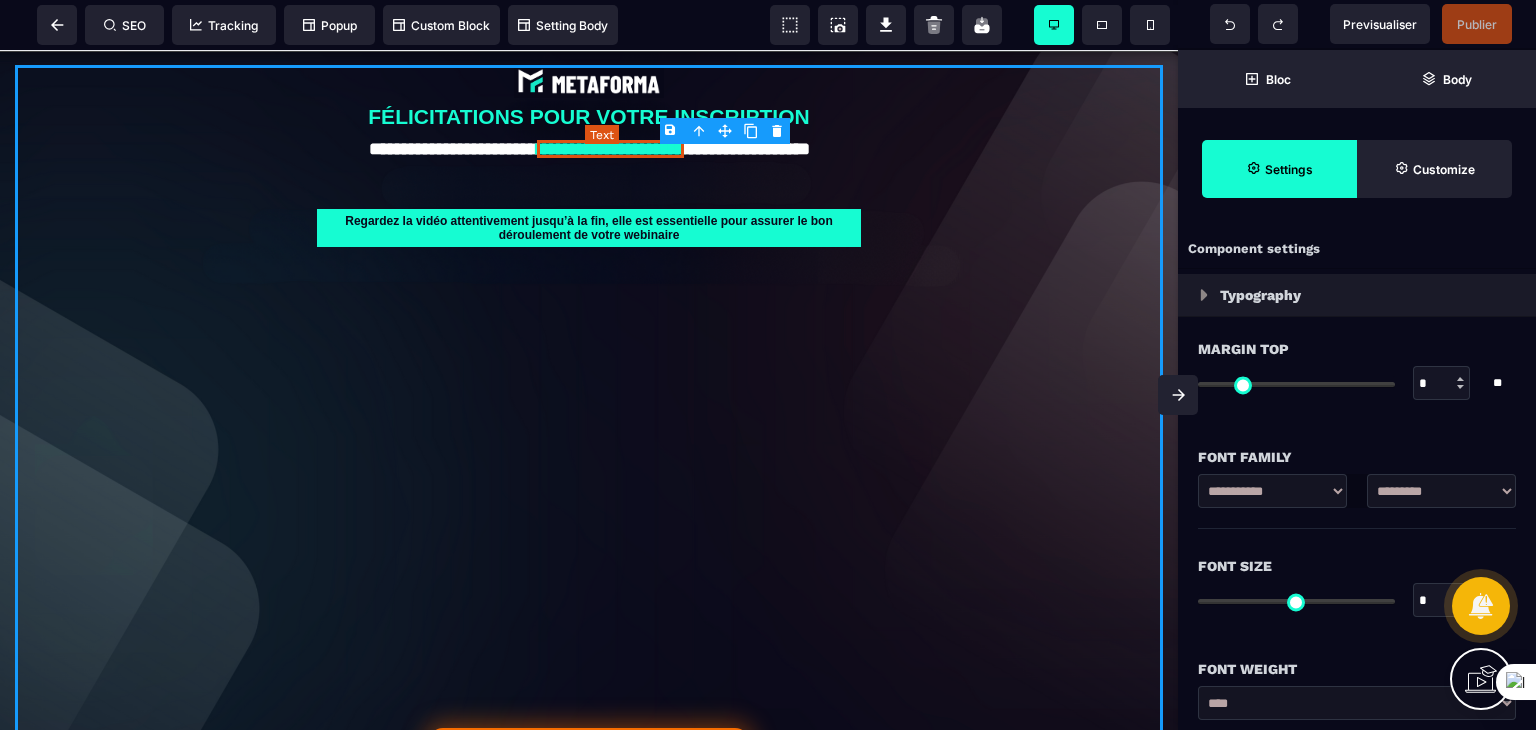click on "**********" at bounding box center (610, 149) 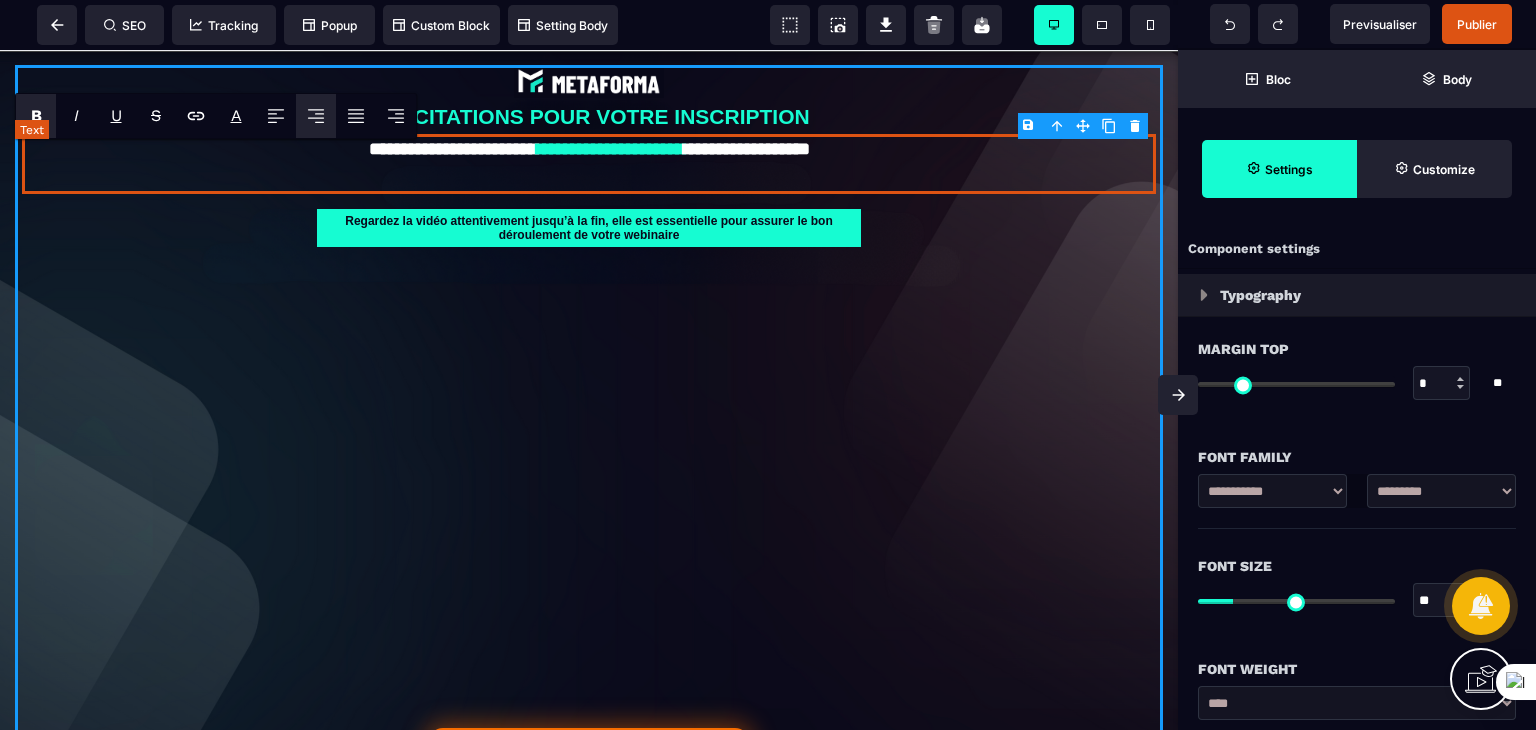 click on "**********" at bounding box center [610, 149] 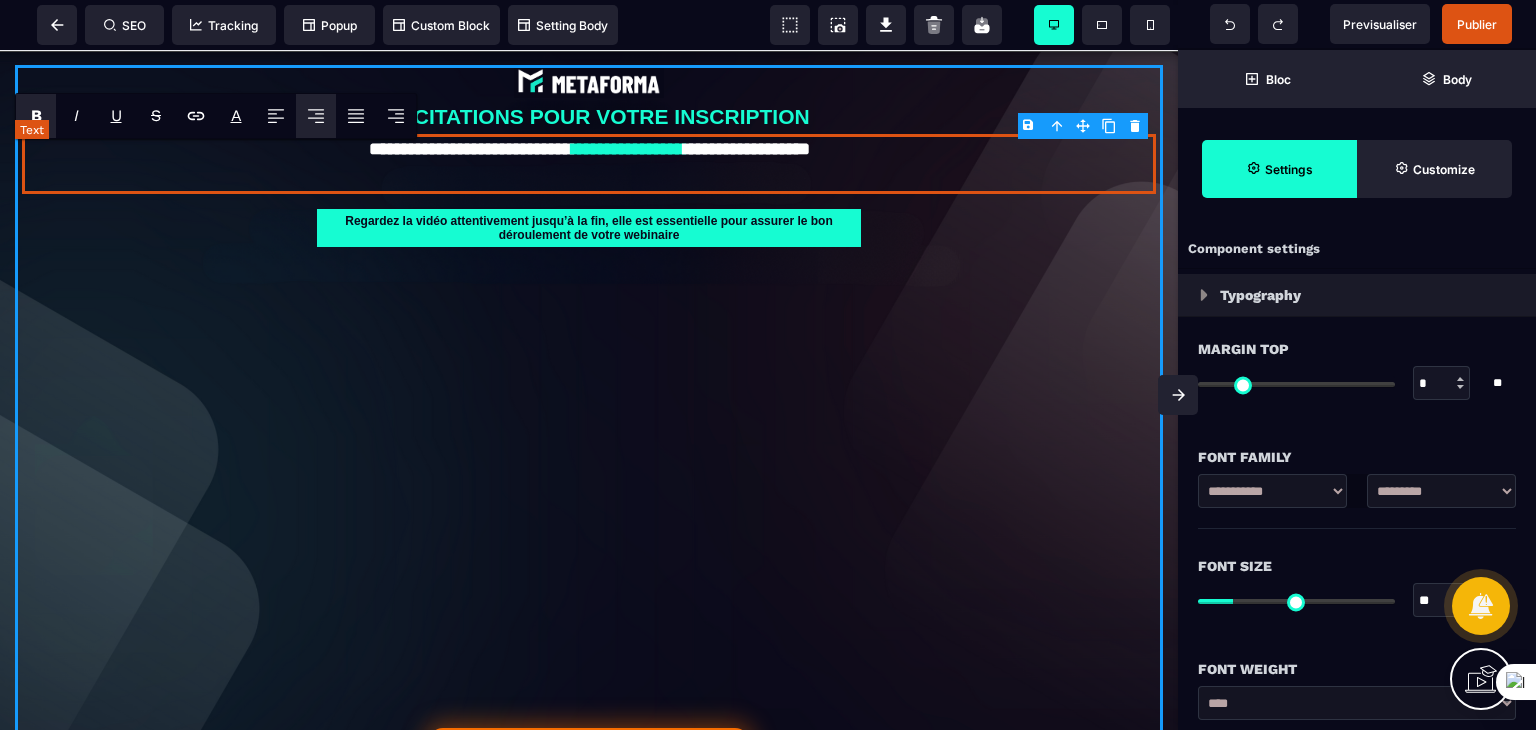 click on "**********" at bounding box center (588, 164) 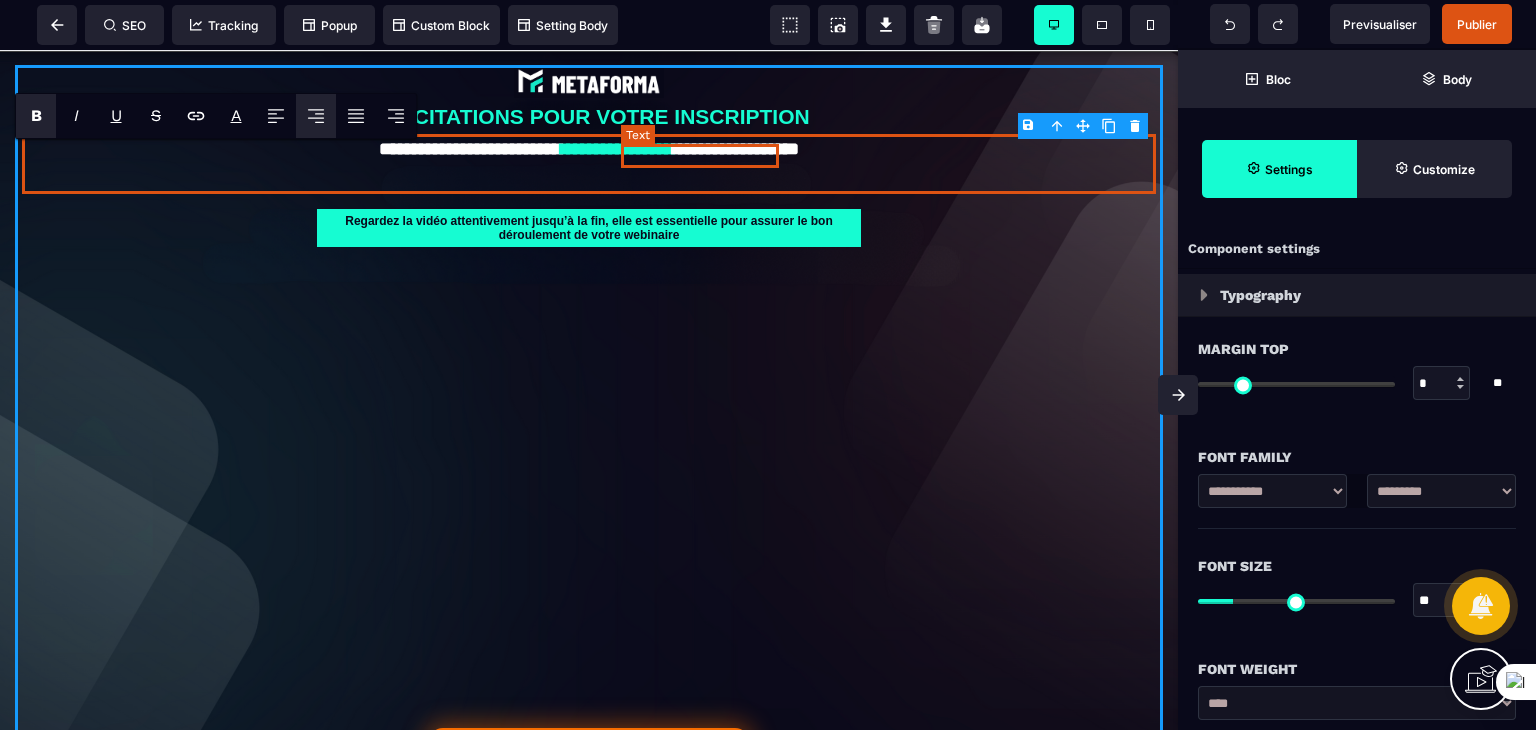 click on "**********" at bounding box center [617, 149] 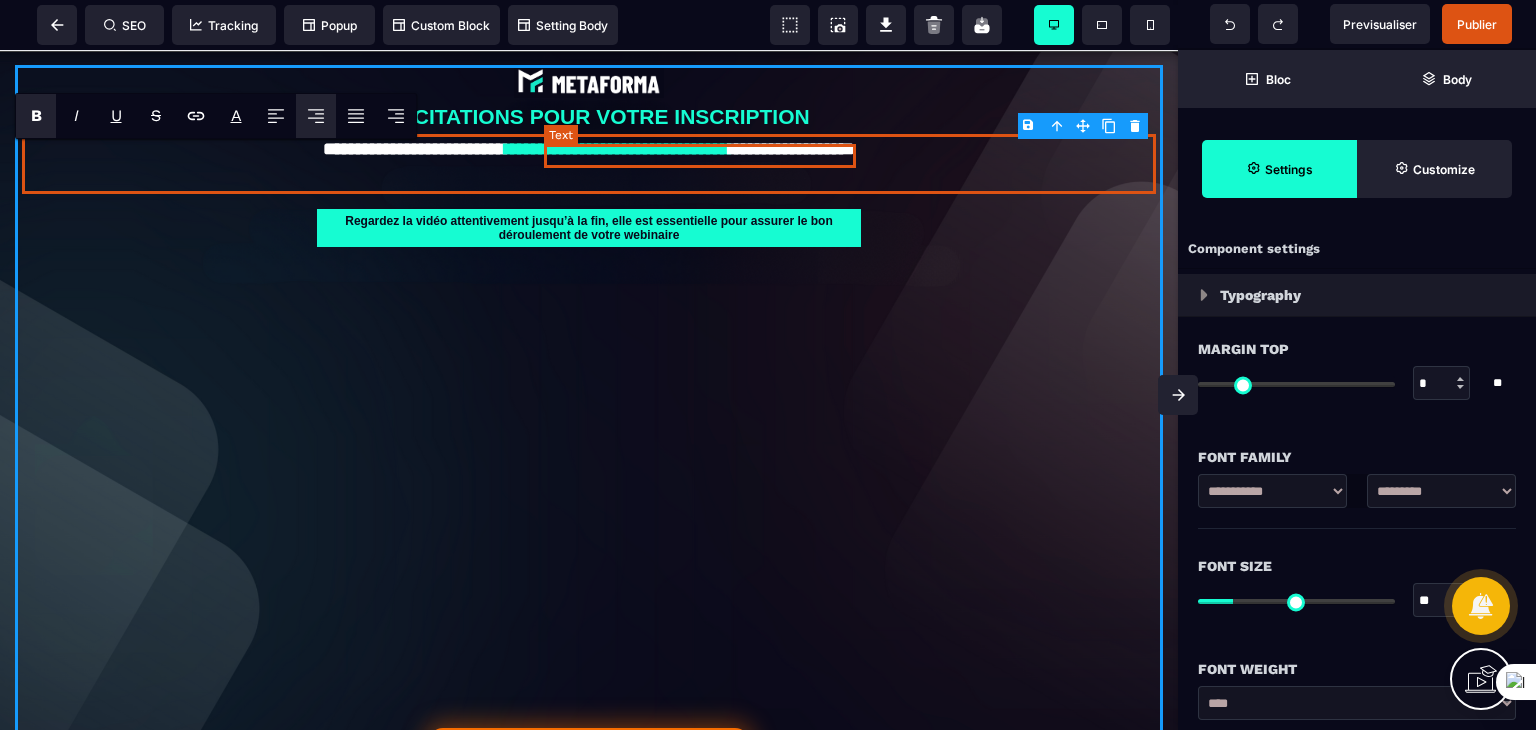 click on "**********" at bounding box center (617, 149) 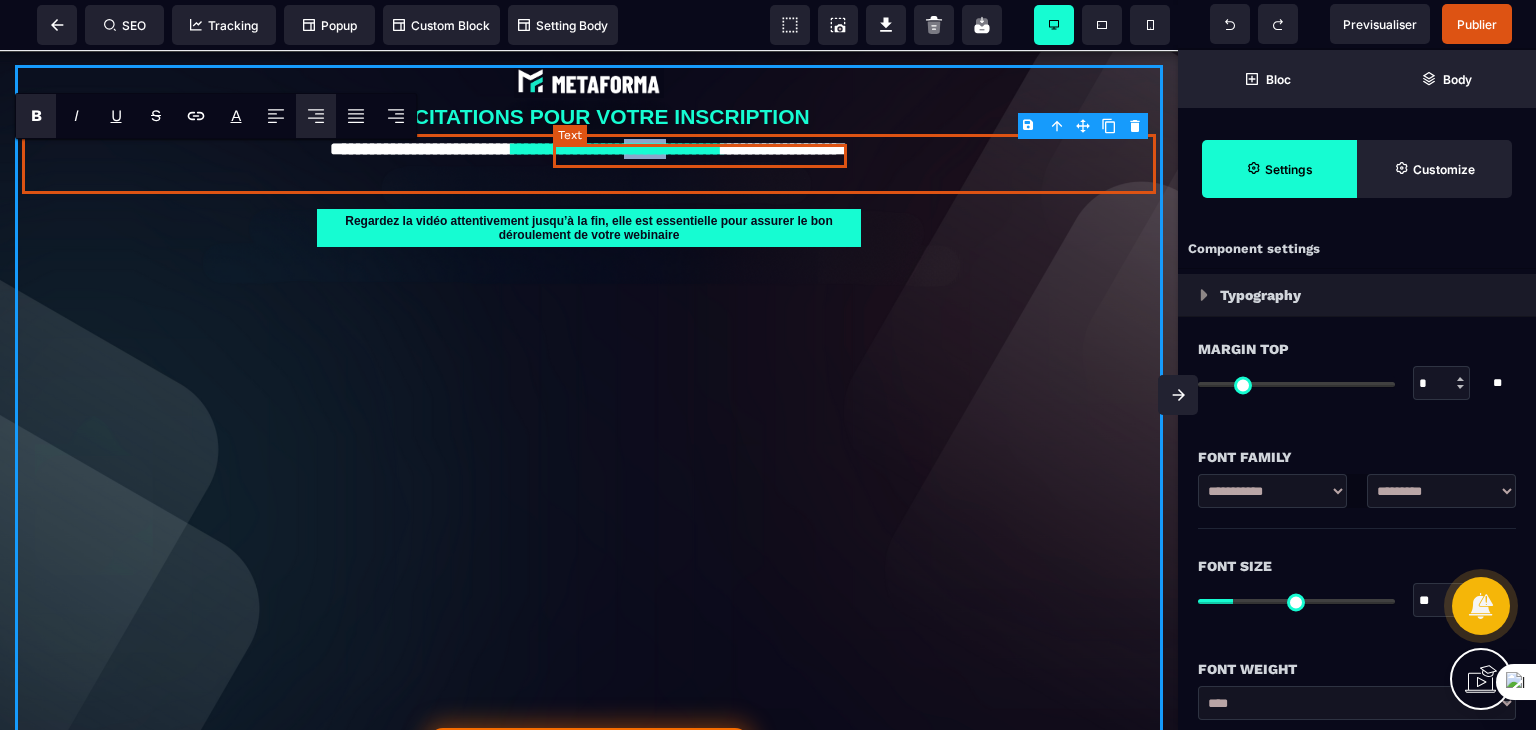 drag, startPoint x: 771, startPoint y: 156, endPoint x: 707, endPoint y: 158, distance: 64.03124 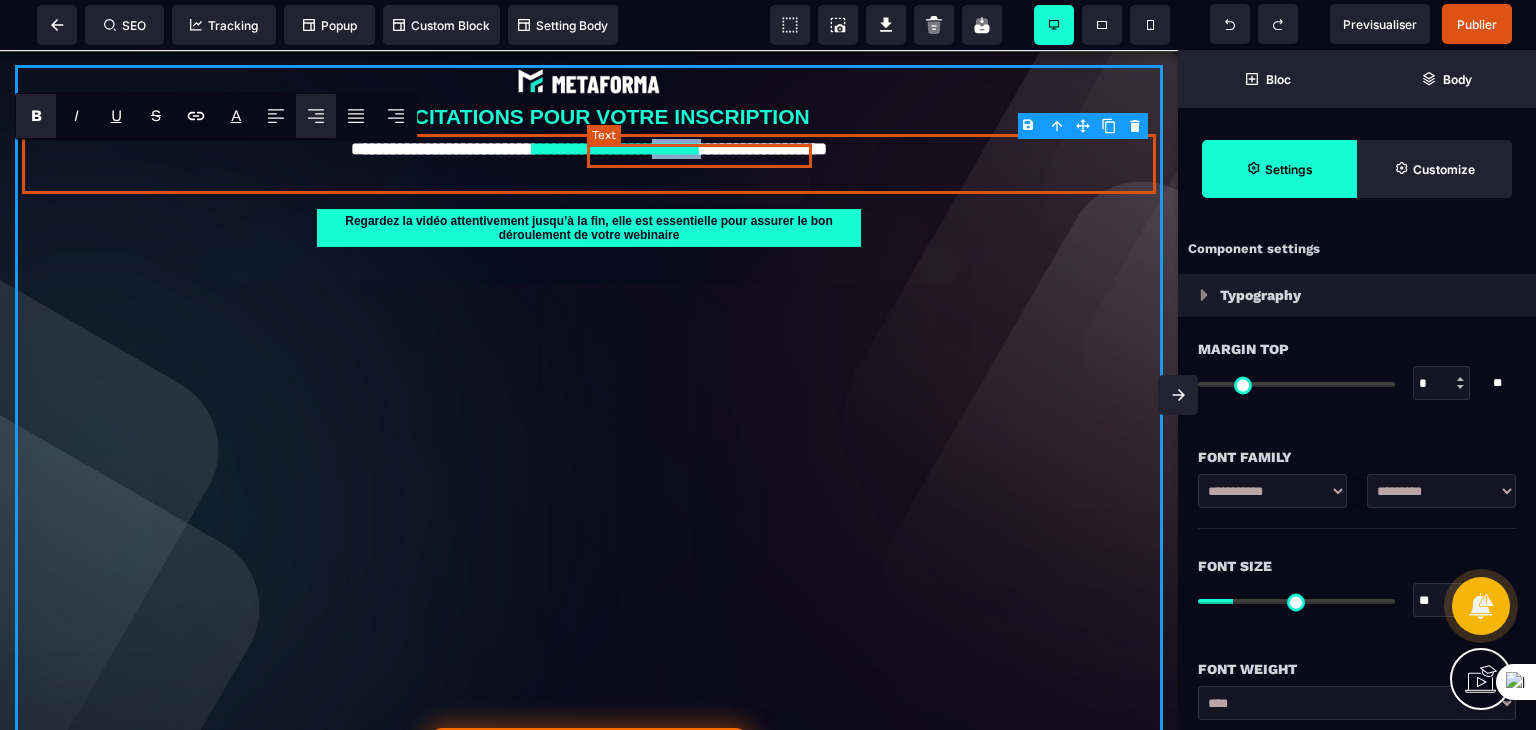 drag, startPoint x: 814, startPoint y: 157, endPoint x: 740, endPoint y: 163, distance: 74.24284 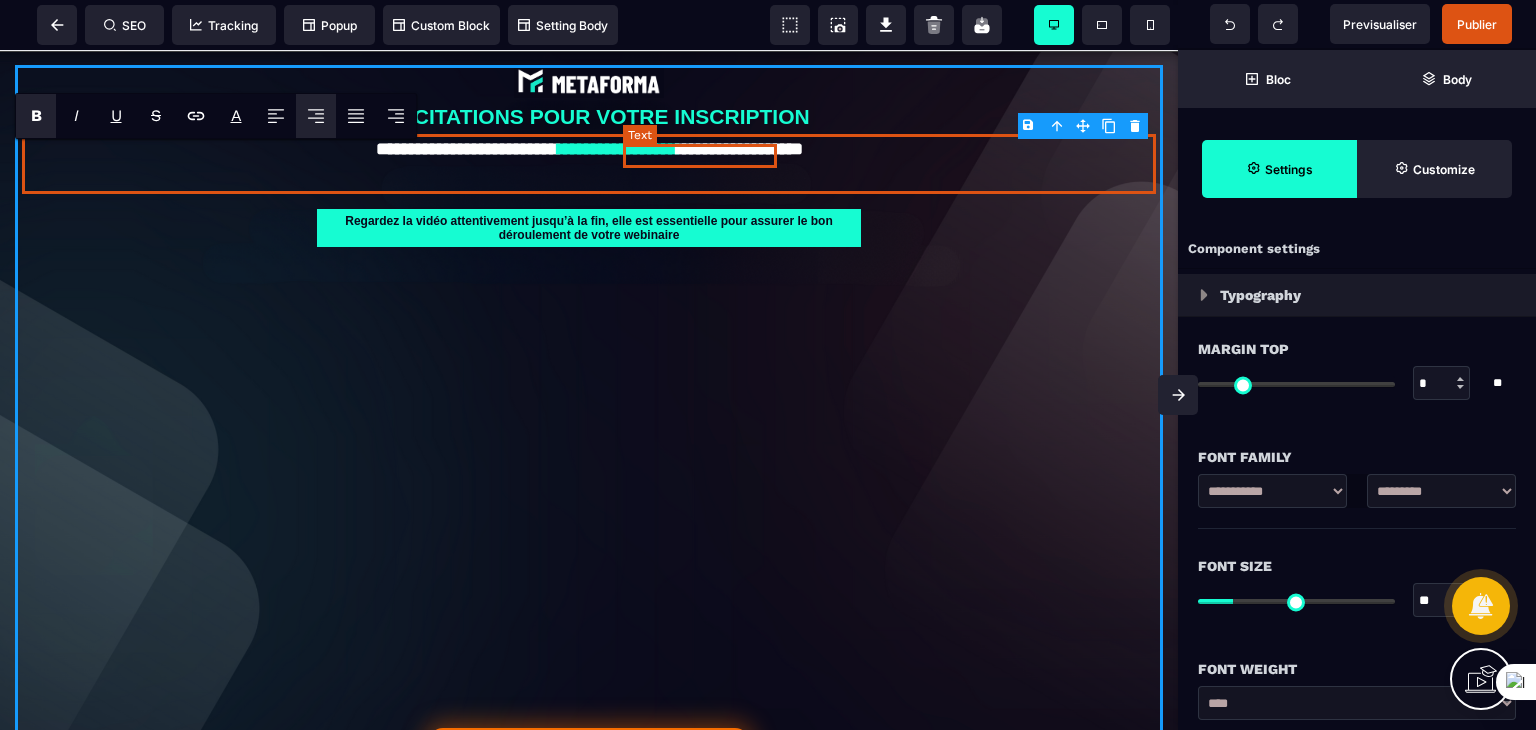 click on "**********" at bounding box center (617, 149) 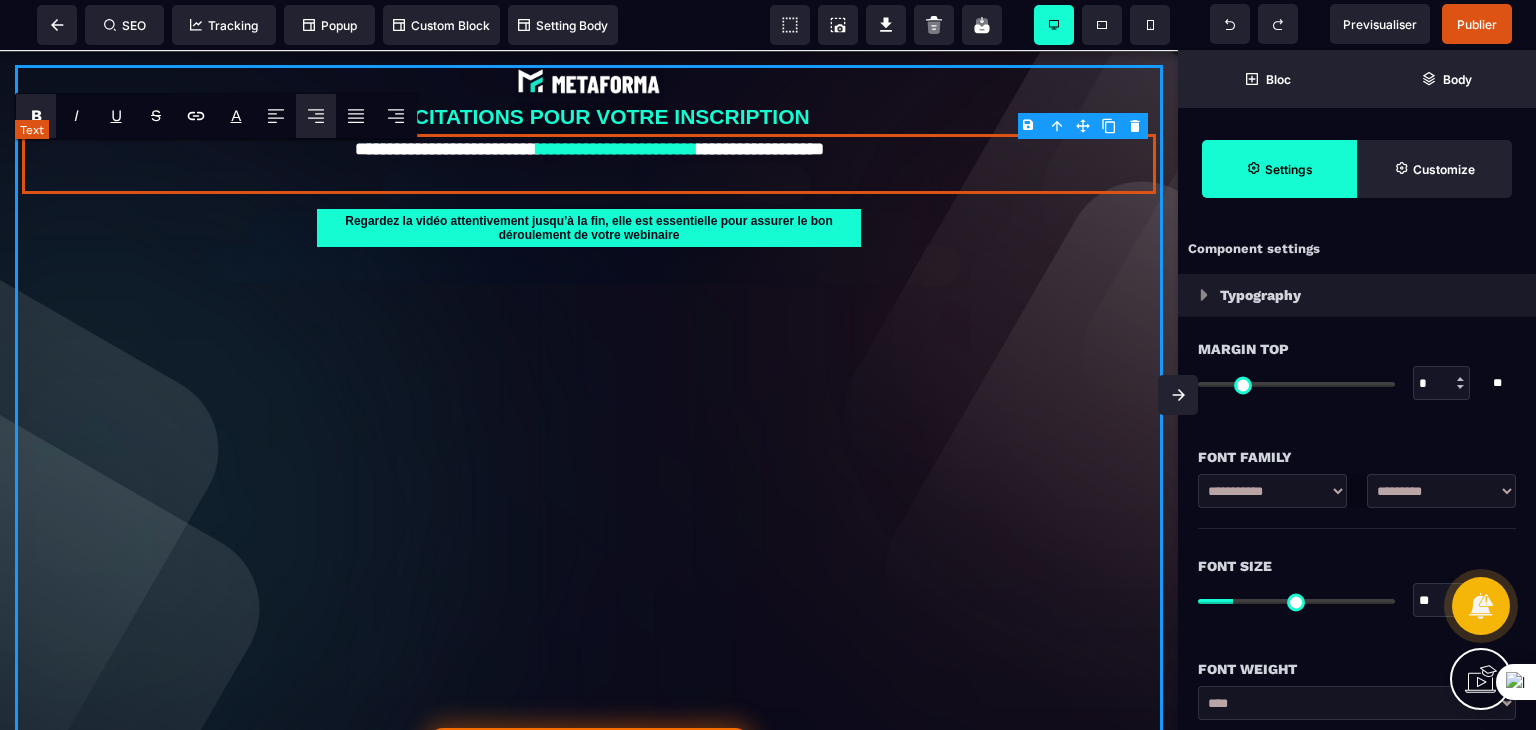 click on "**********" at bounding box center [588, 164] 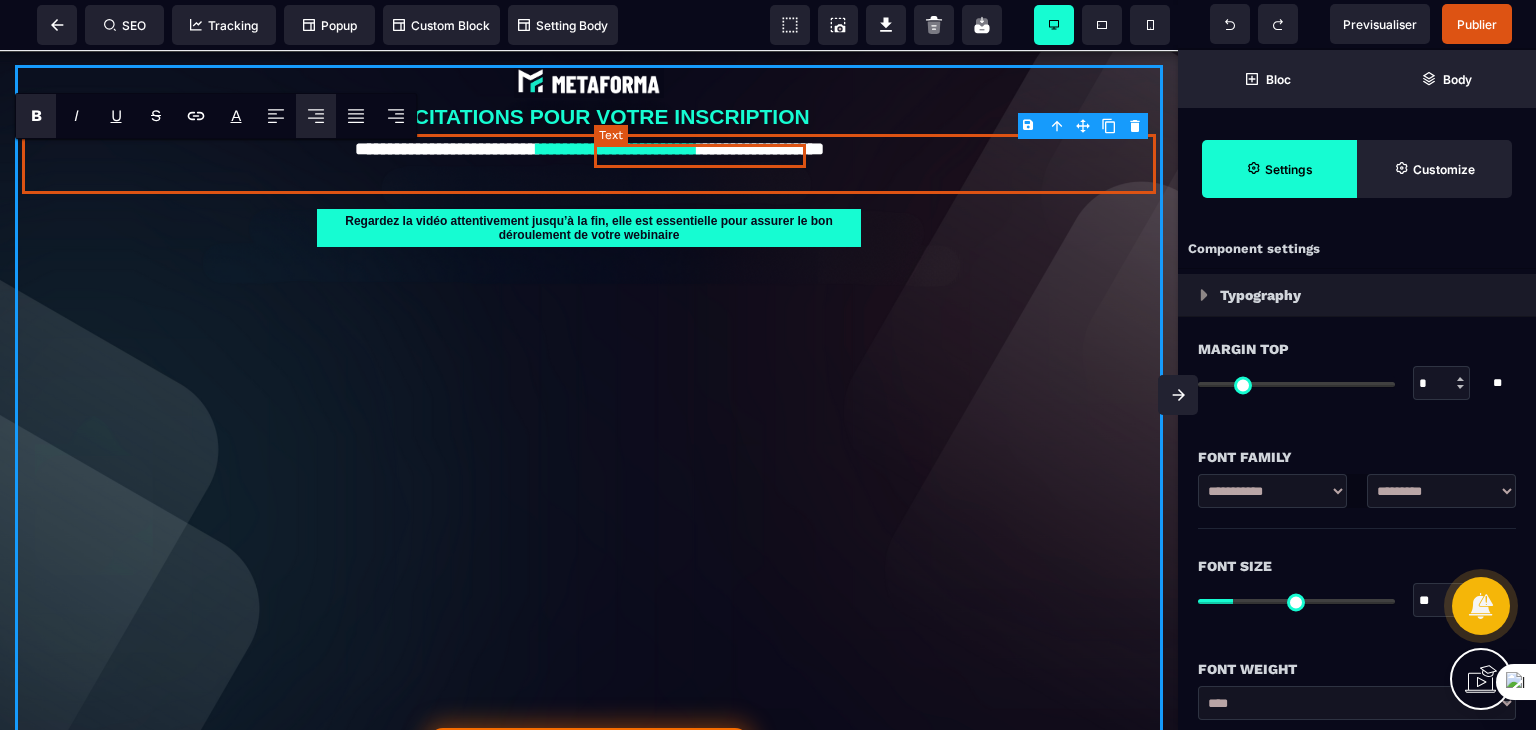 click on "**********" at bounding box center [617, 149] 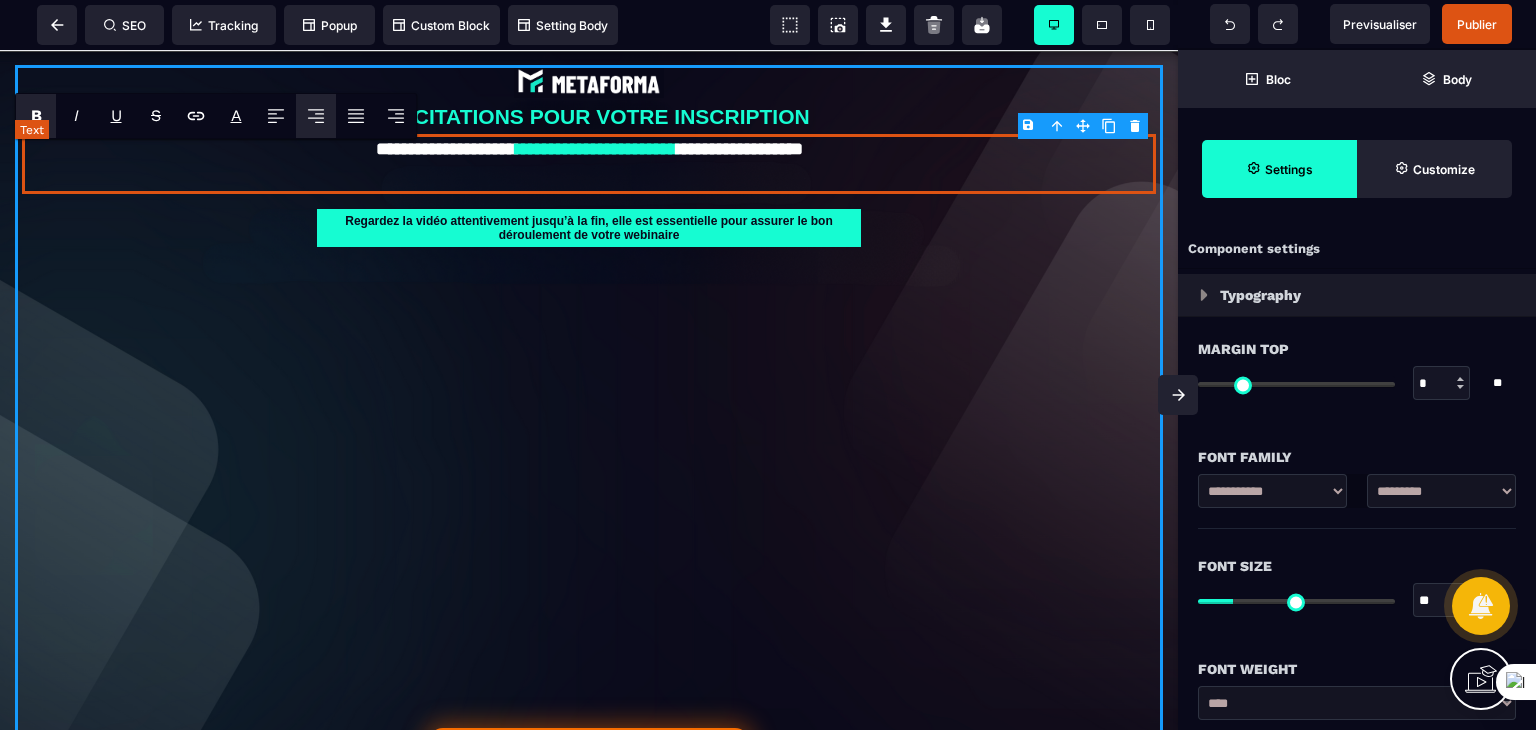 click on "**********" at bounding box center (588, 164) 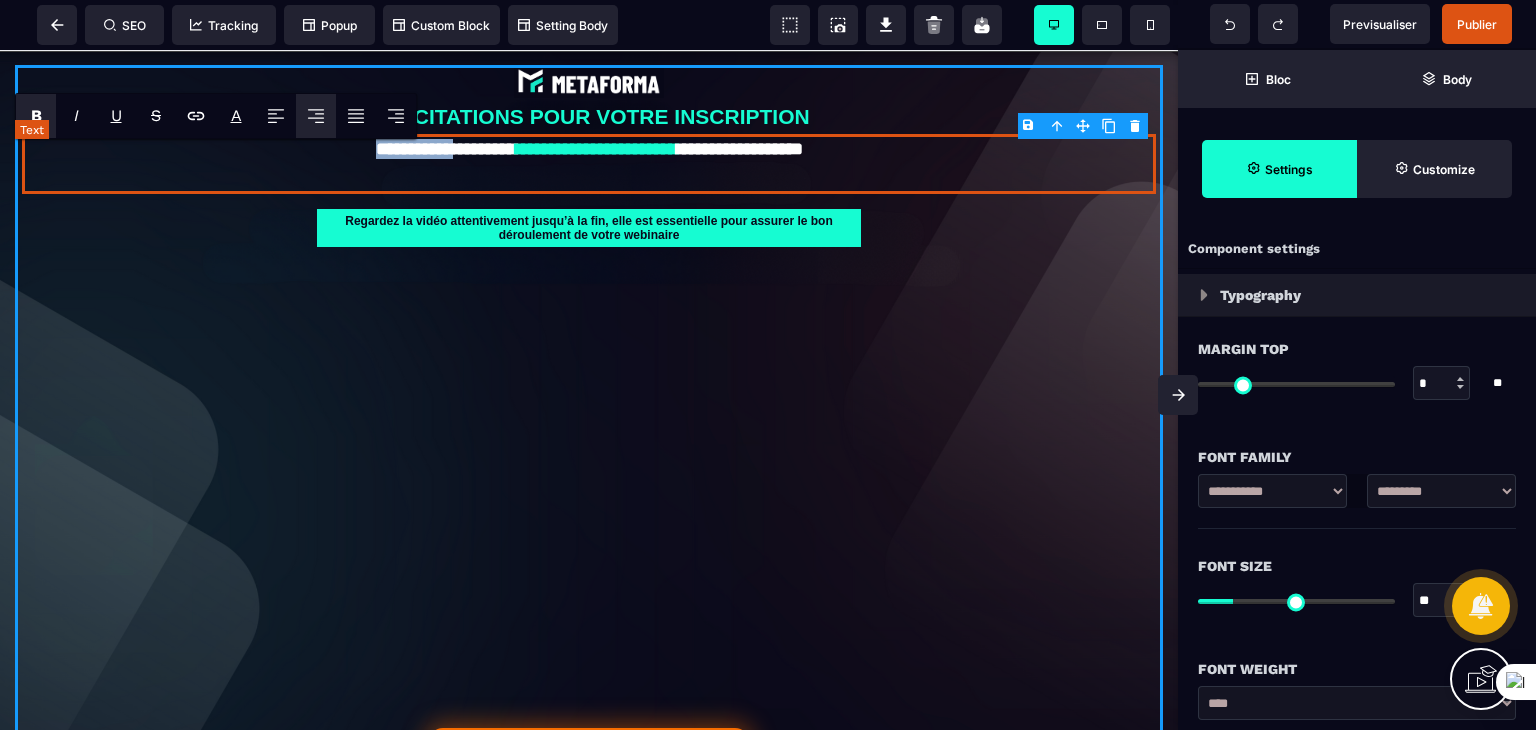 drag, startPoint x: 487, startPoint y: 157, endPoint x: 336, endPoint y: 157, distance: 151 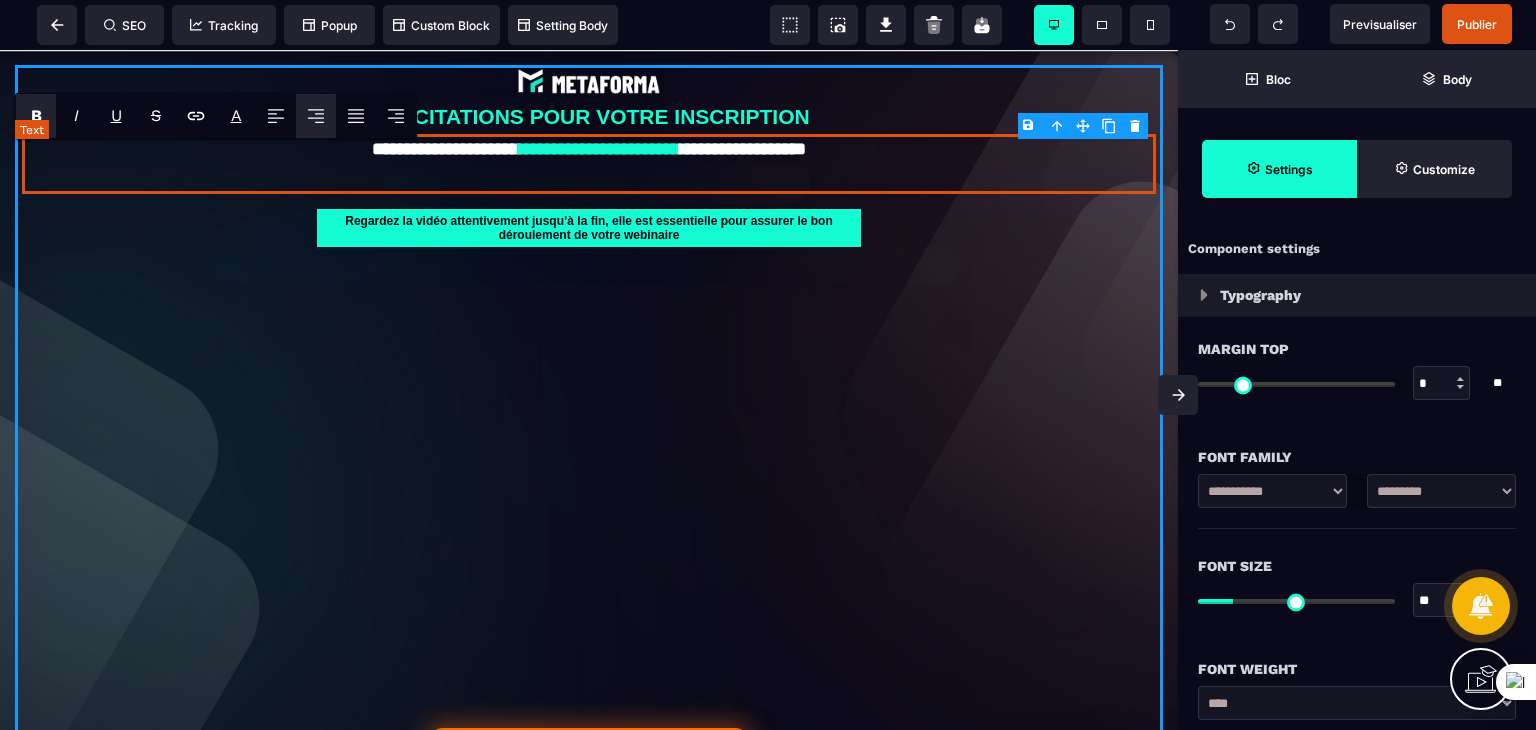 click on "**********" at bounding box center (588, 164) 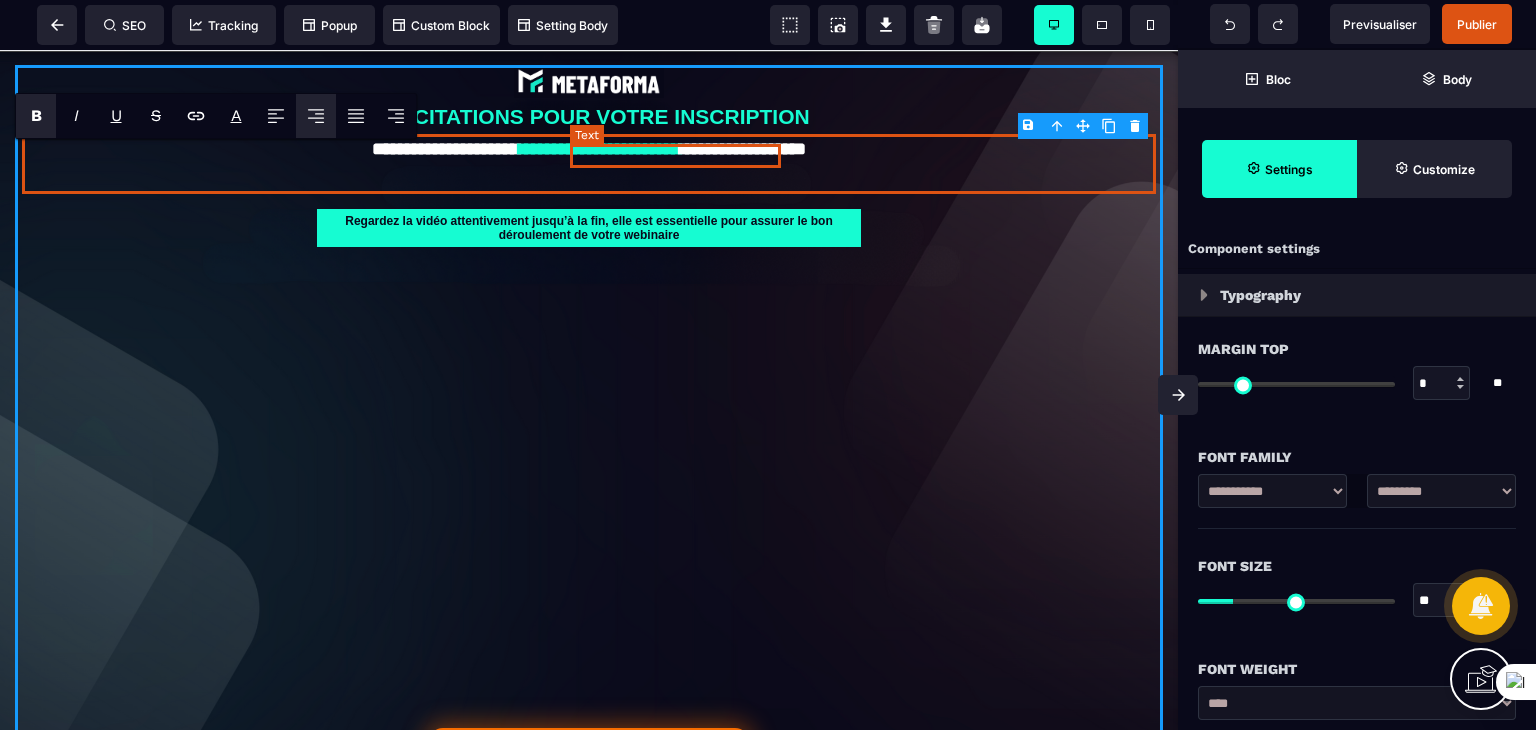 click on "**********" at bounding box center [599, 149] 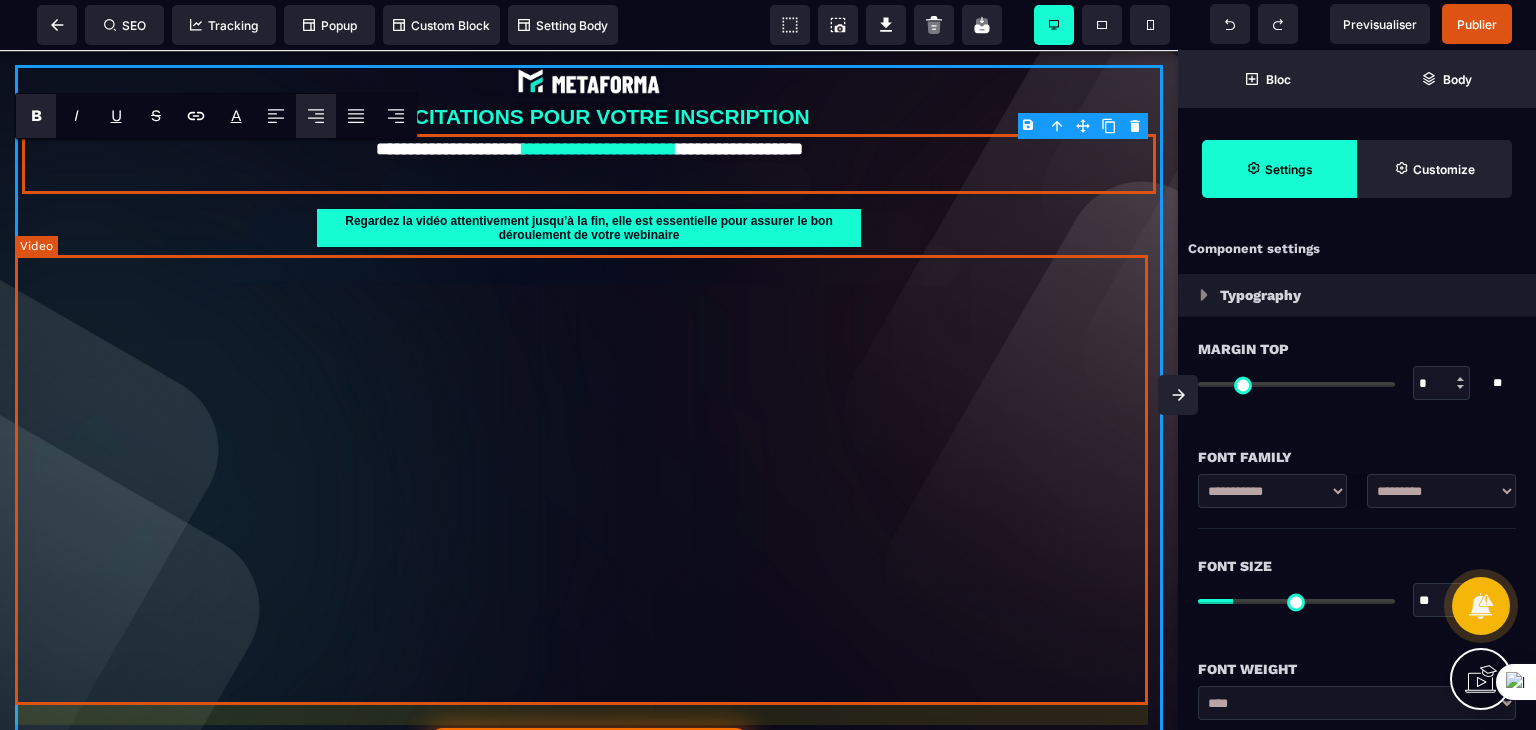 click at bounding box center (589, 472) 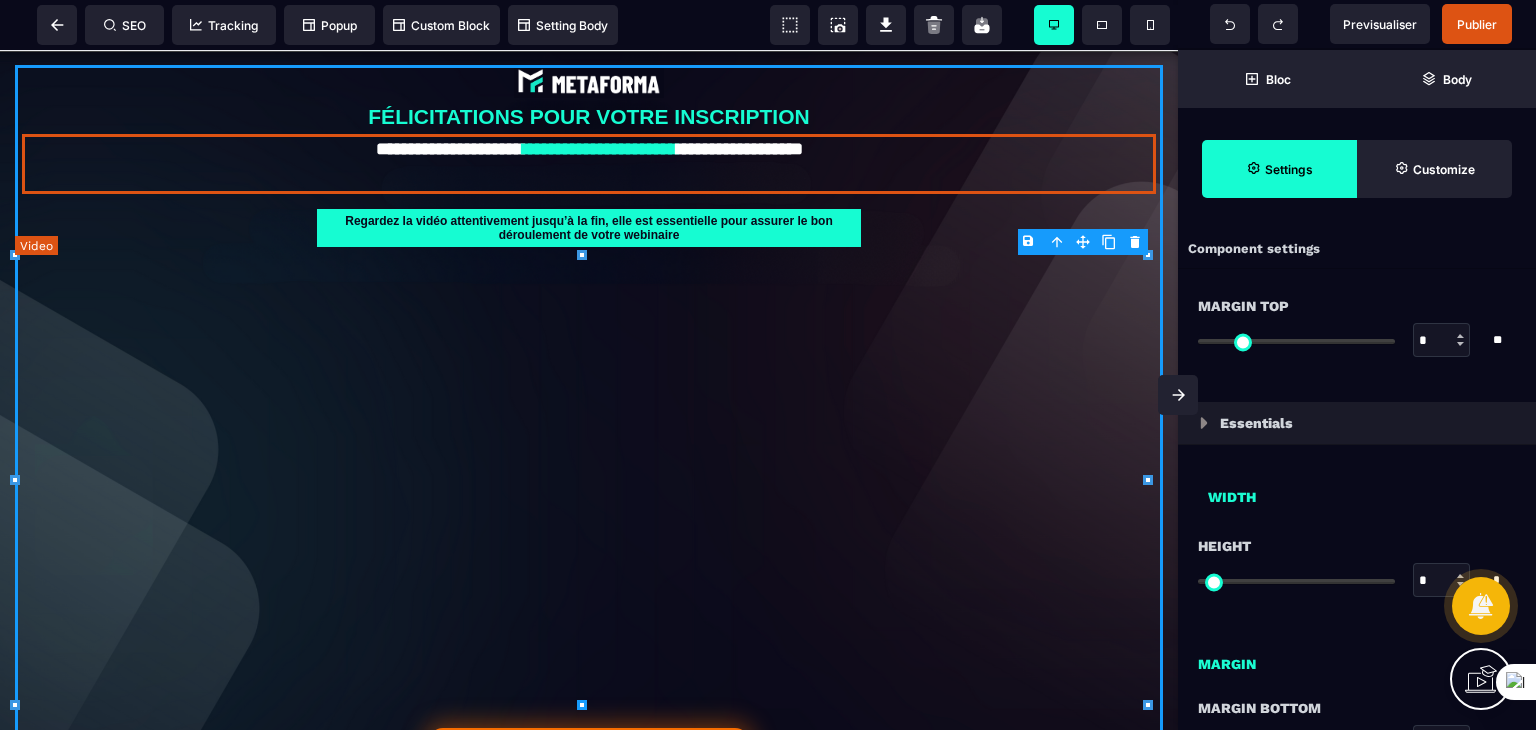 type on "***" 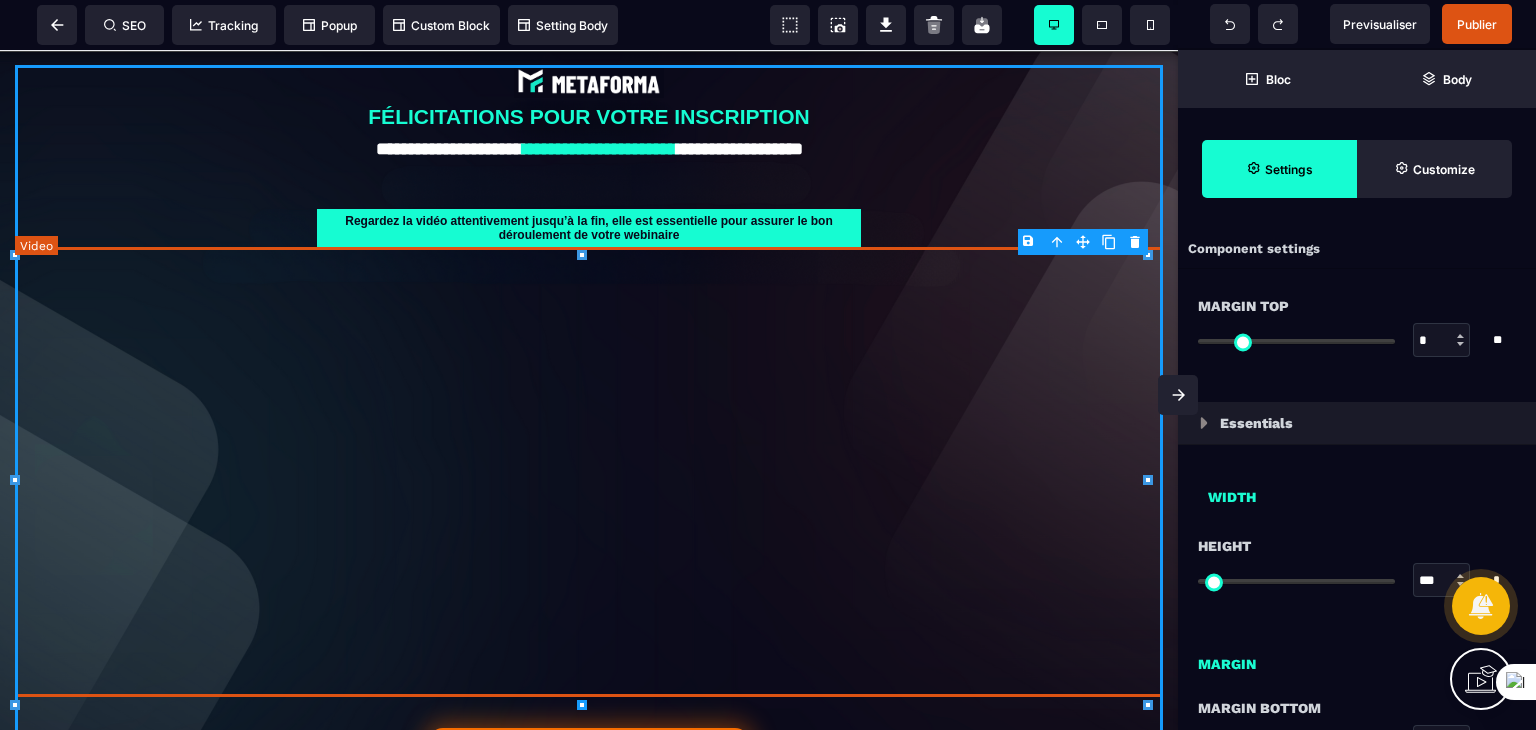 type on "*" 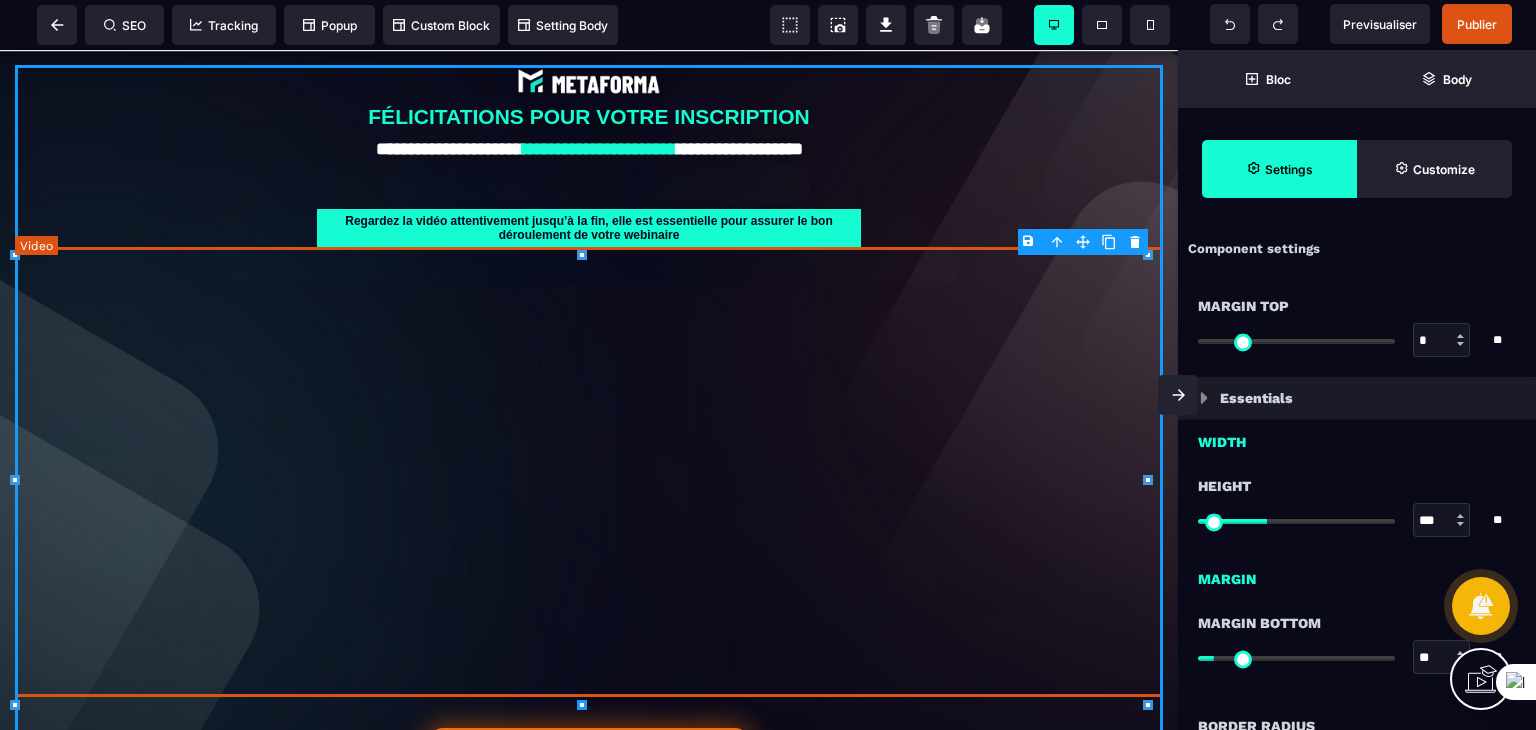click at bounding box center (589, 472) 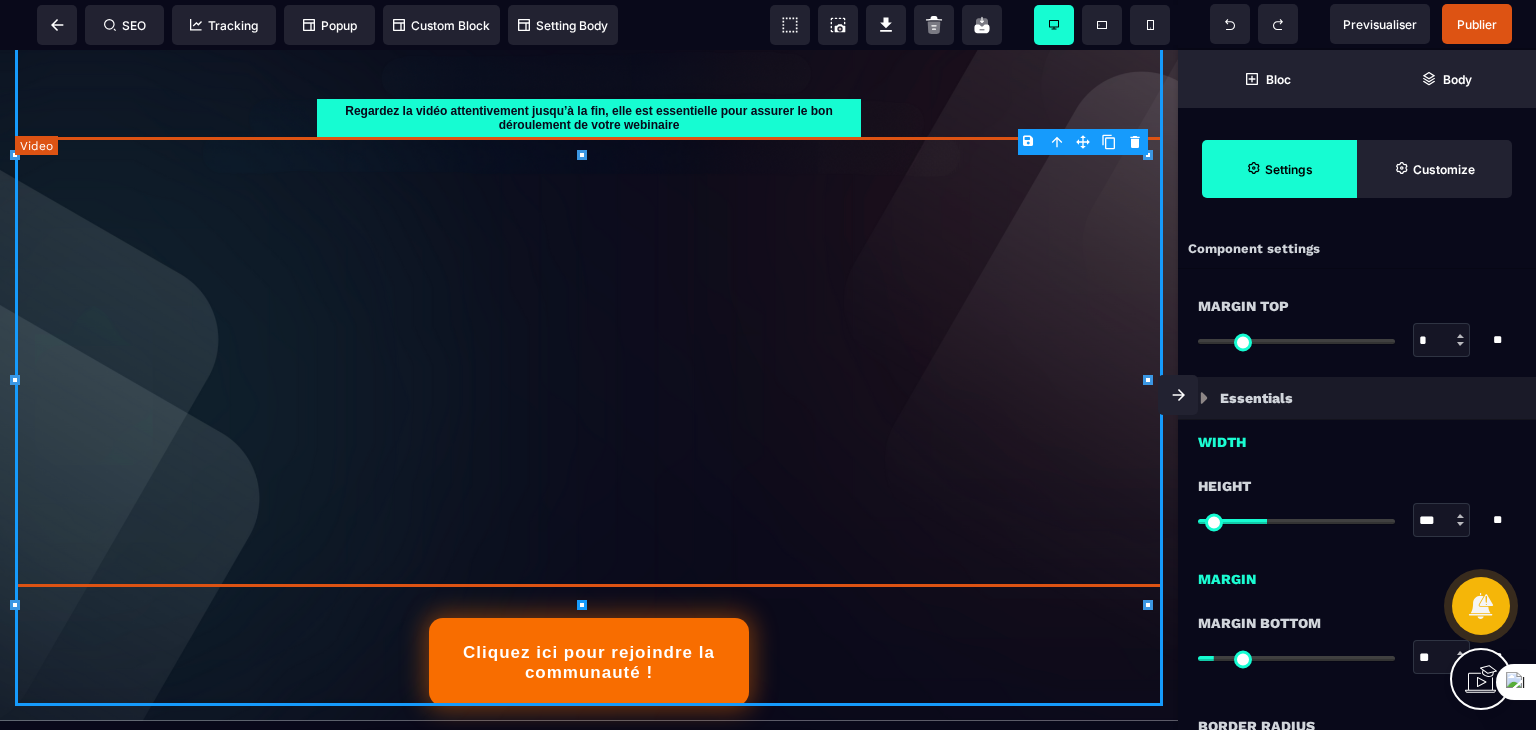 scroll, scrollTop: 100, scrollLeft: 0, axis: vertical 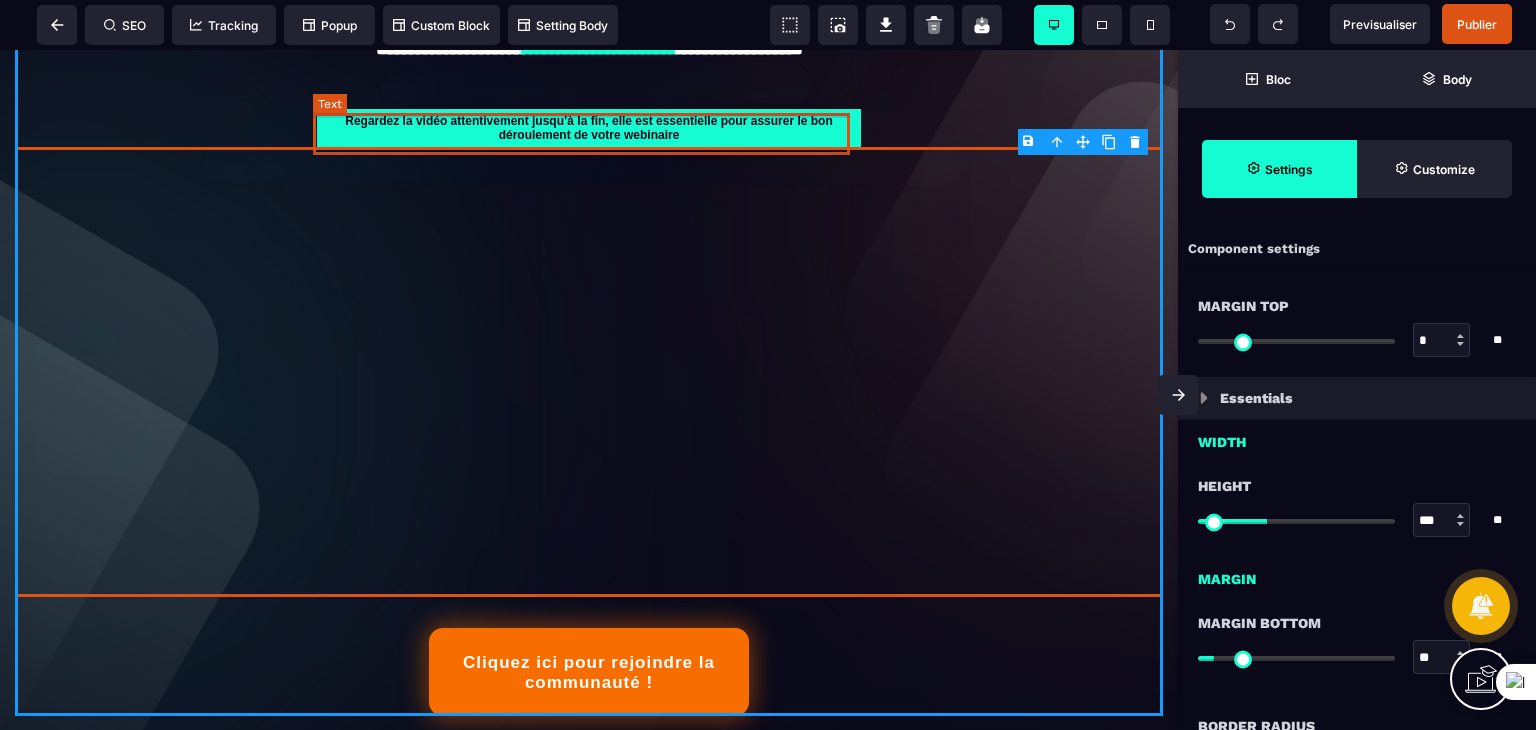 click on "Regardez la vidéo attentivement jusqu’à la fin, elle est essentielle pour assurer le bon déroulement de votre webinaire" at bounding box center (589, 128) 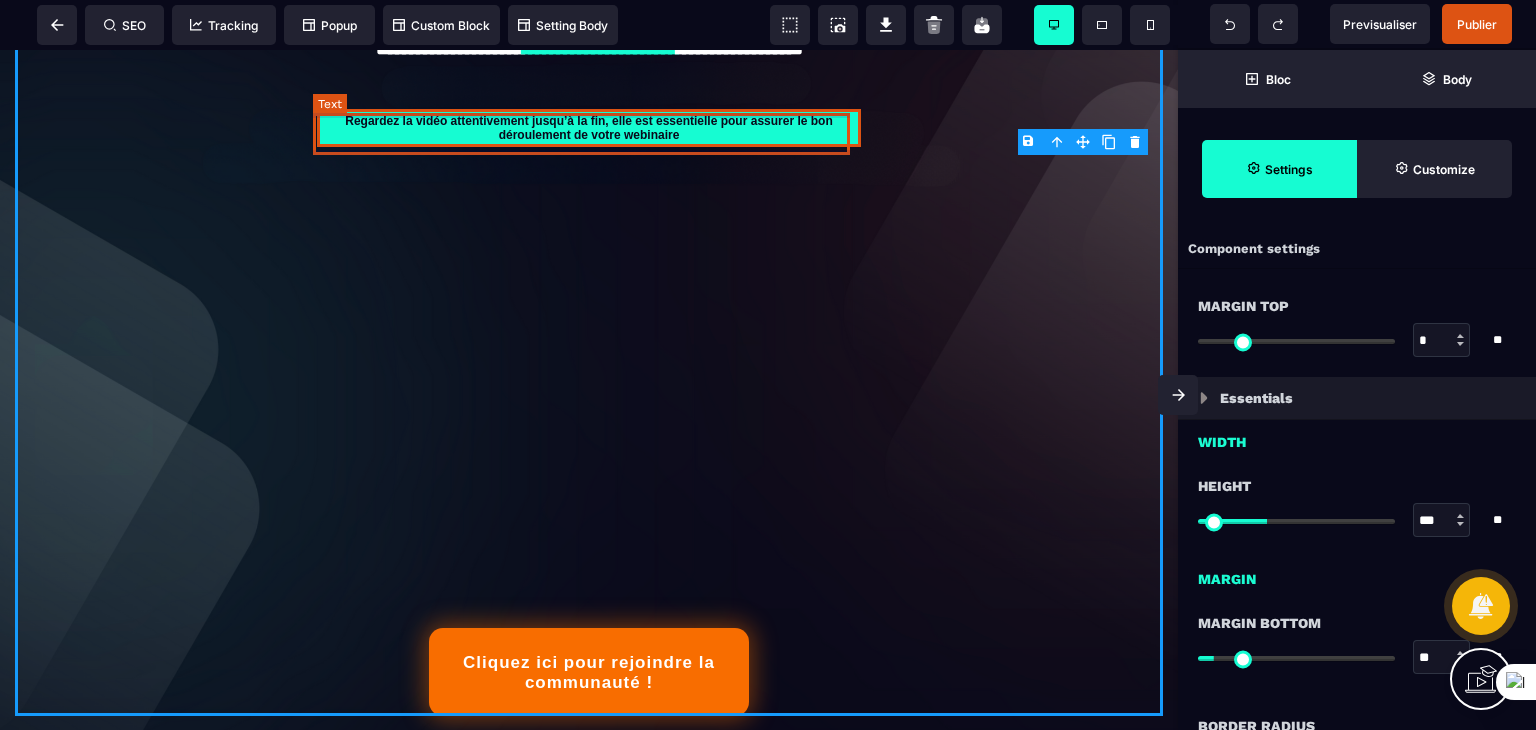 select on "***" 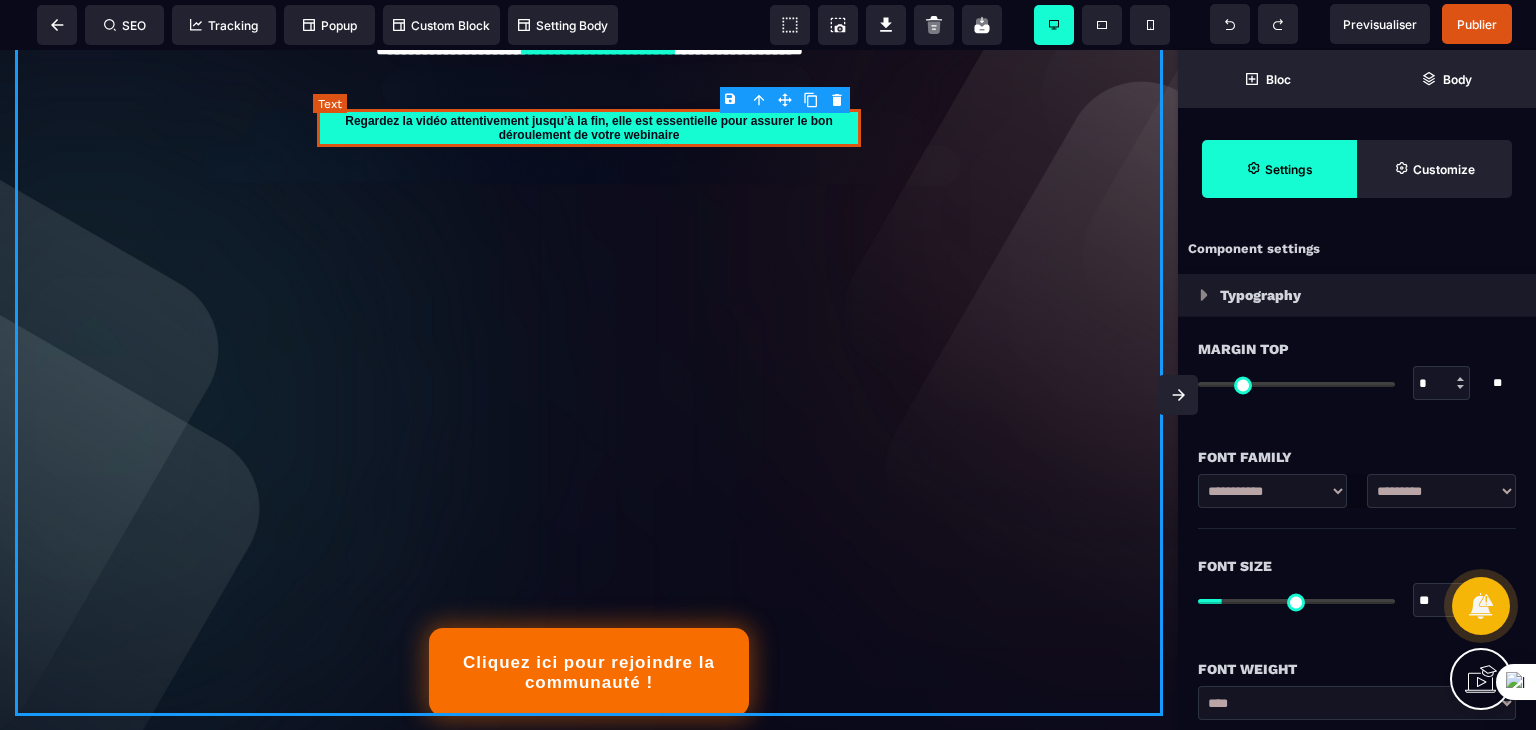 click on "Regardez la vidéo attentivement jusqu’à la fin, elle est essentielle pour assurer le bon déroulement de votre webinaire" at bounding box center (589, 128) 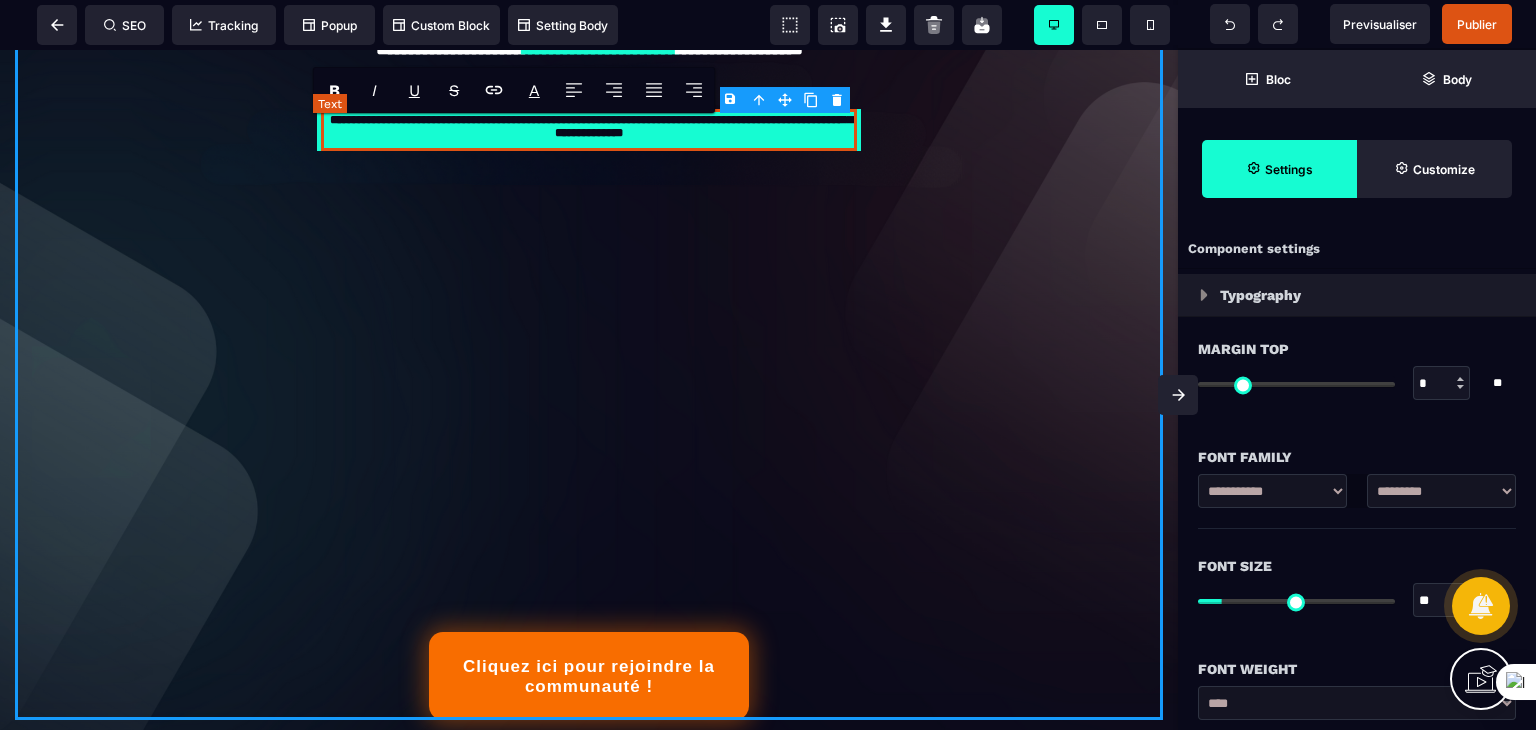click on "**********" at bounding box center (589, 130) 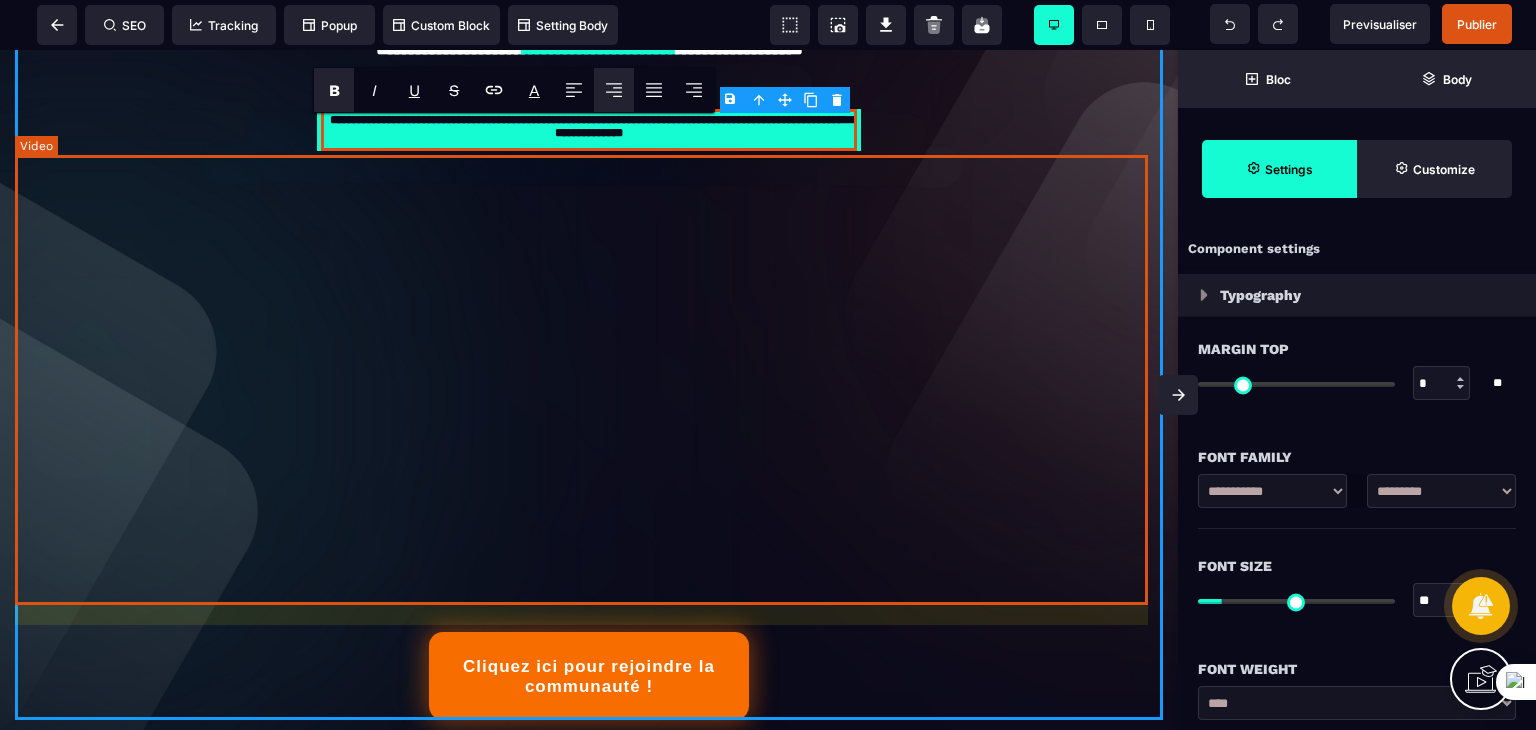paste 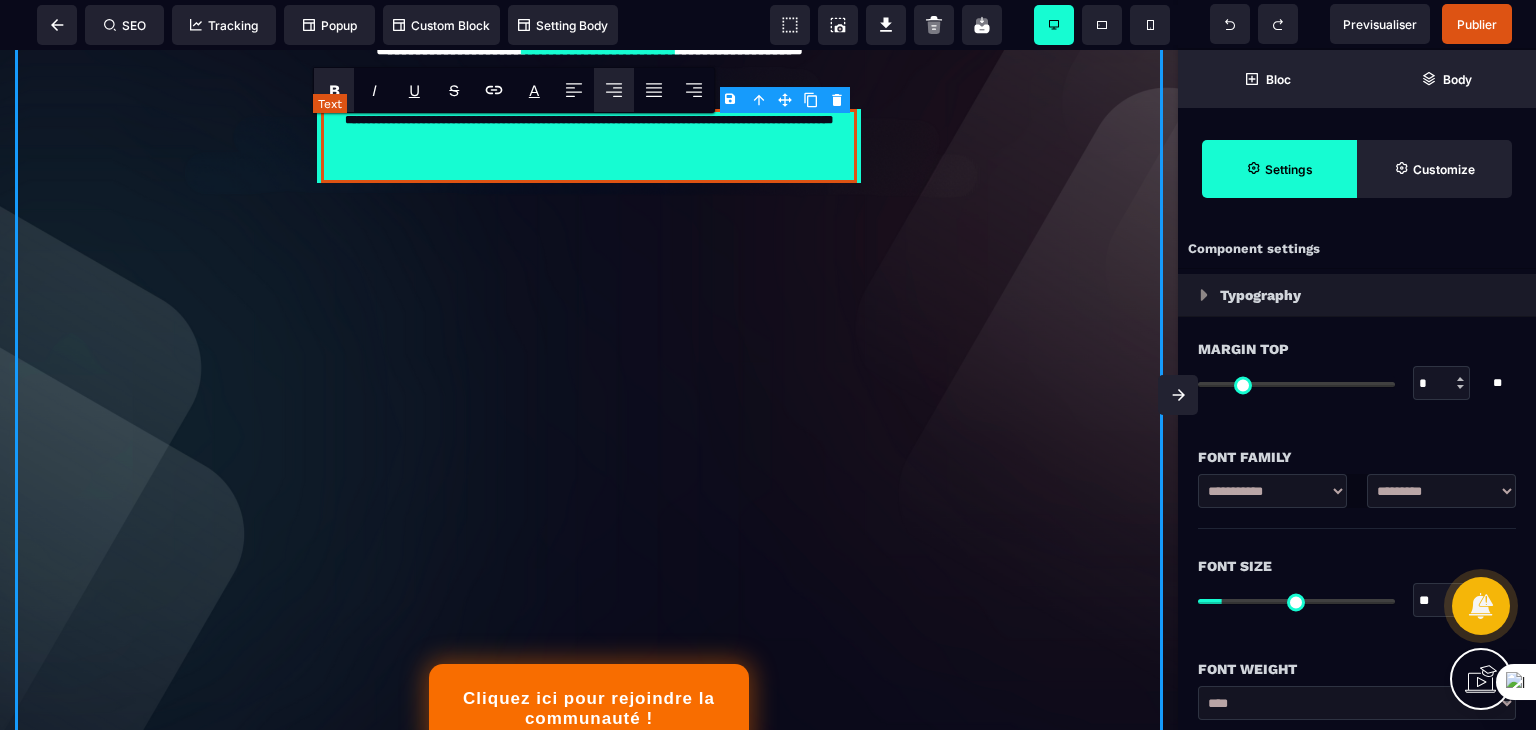 click on "**********" at bounding box center [589, 146] 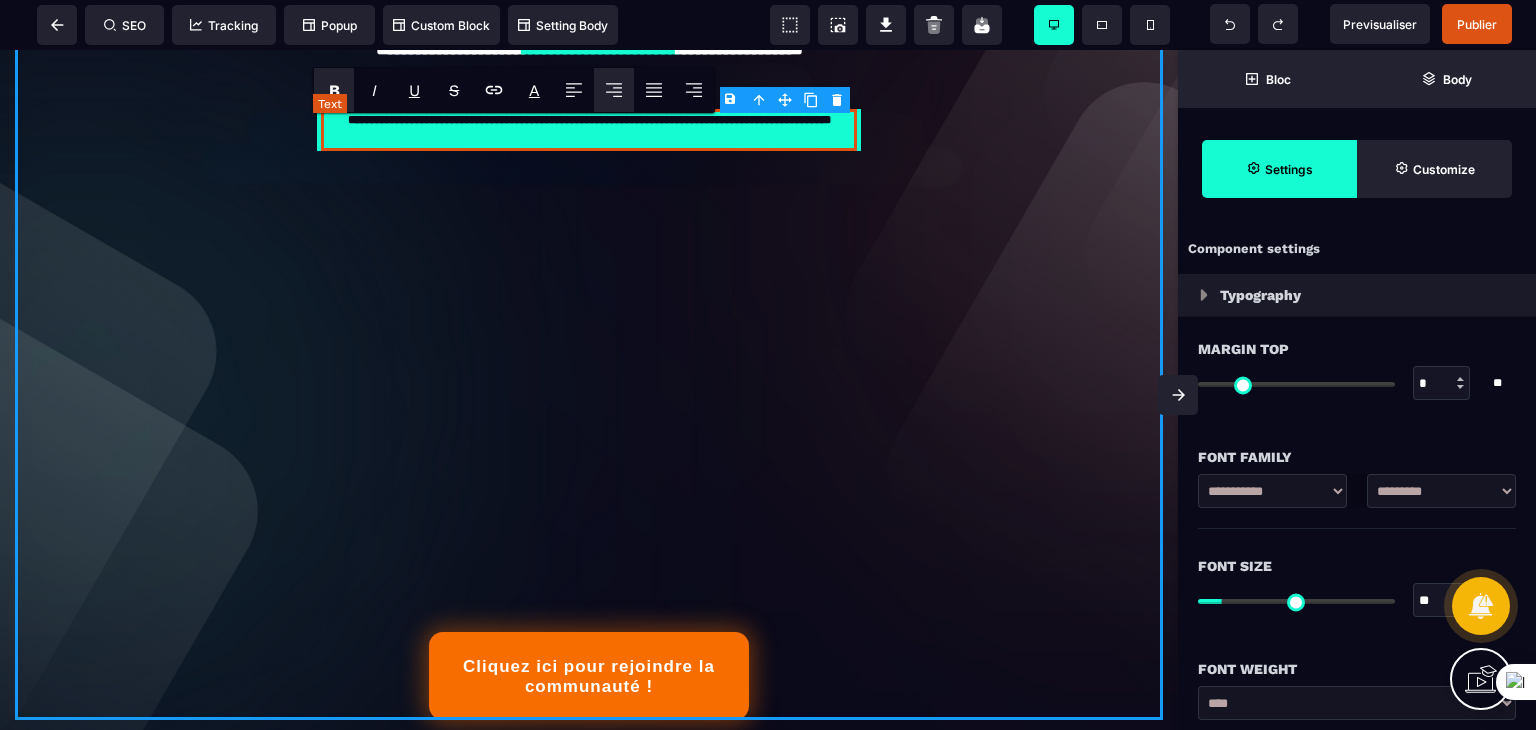 click on "**********" at bounding box center (589, 130) 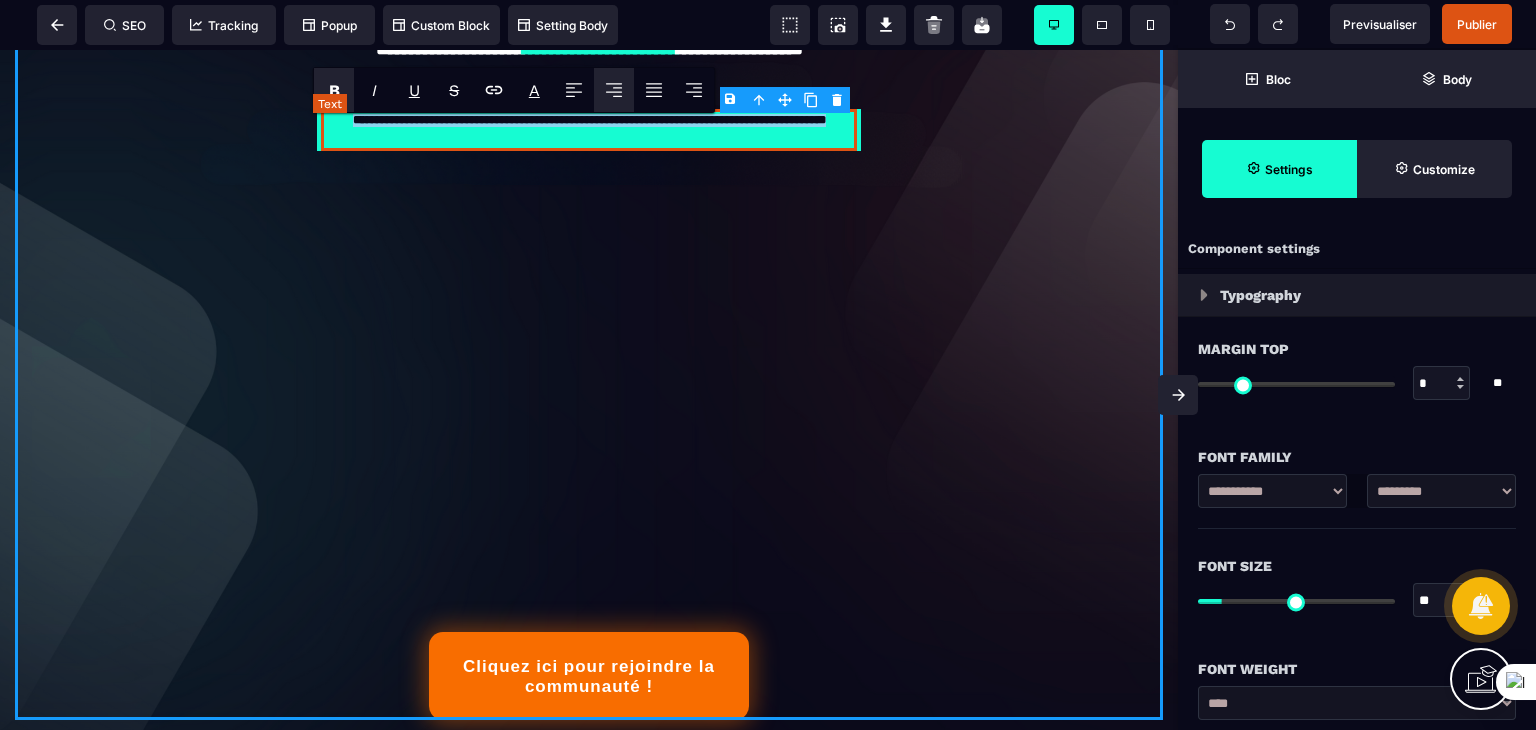drag, startPoint x: 625, startPoint y: 137, endPoint x: 324, endPoint y: 113, distance: 301.9553 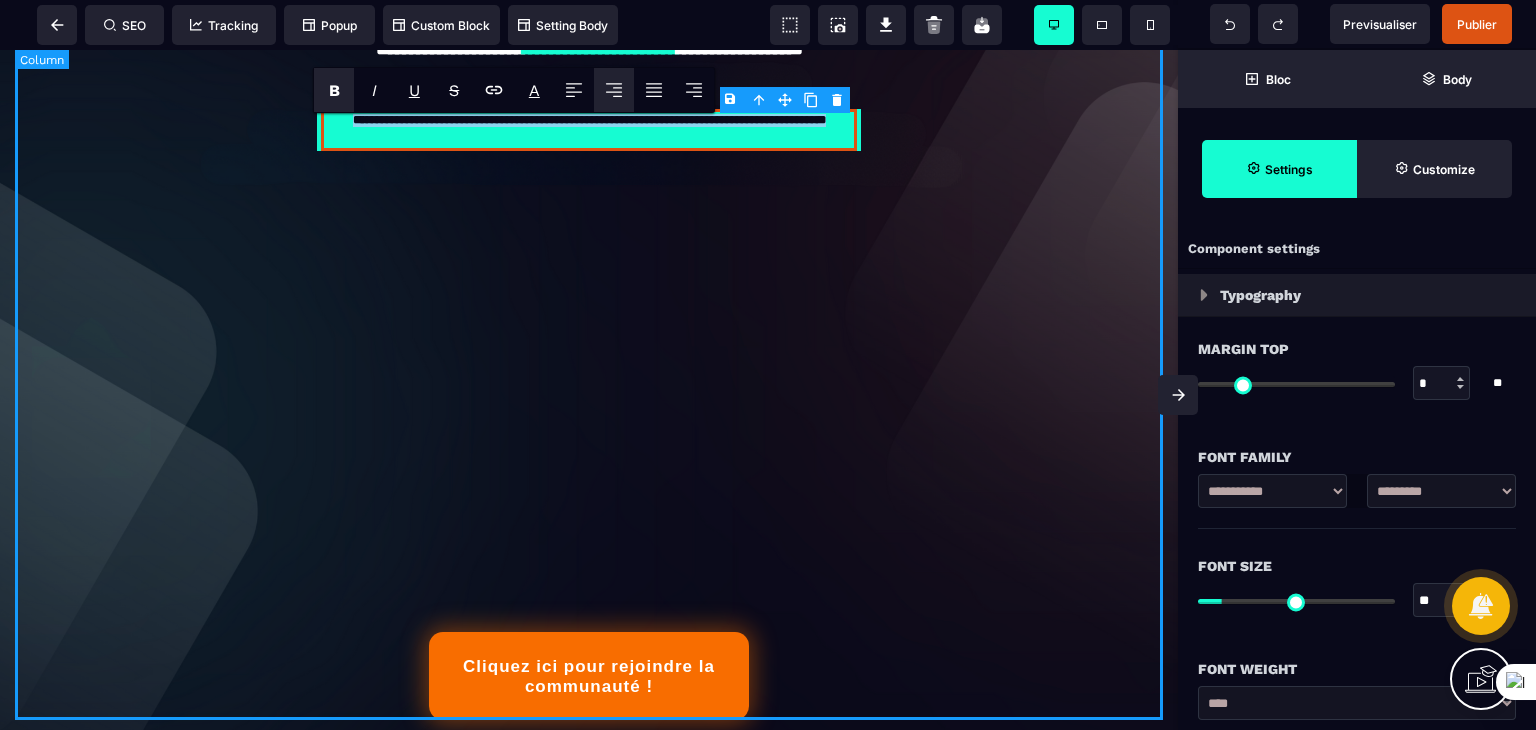 click on "**********" at bounding box center [589, 342] 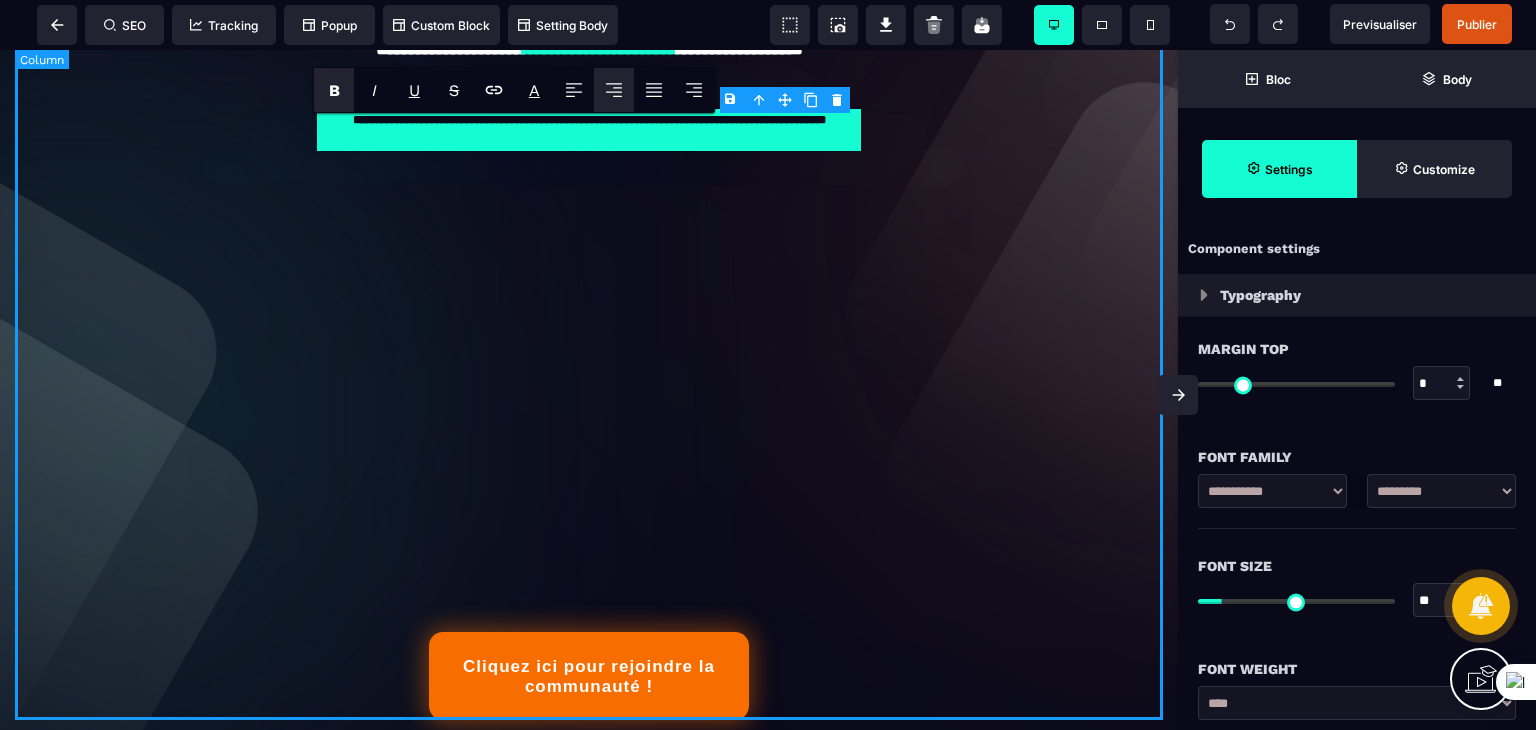 select on "**" 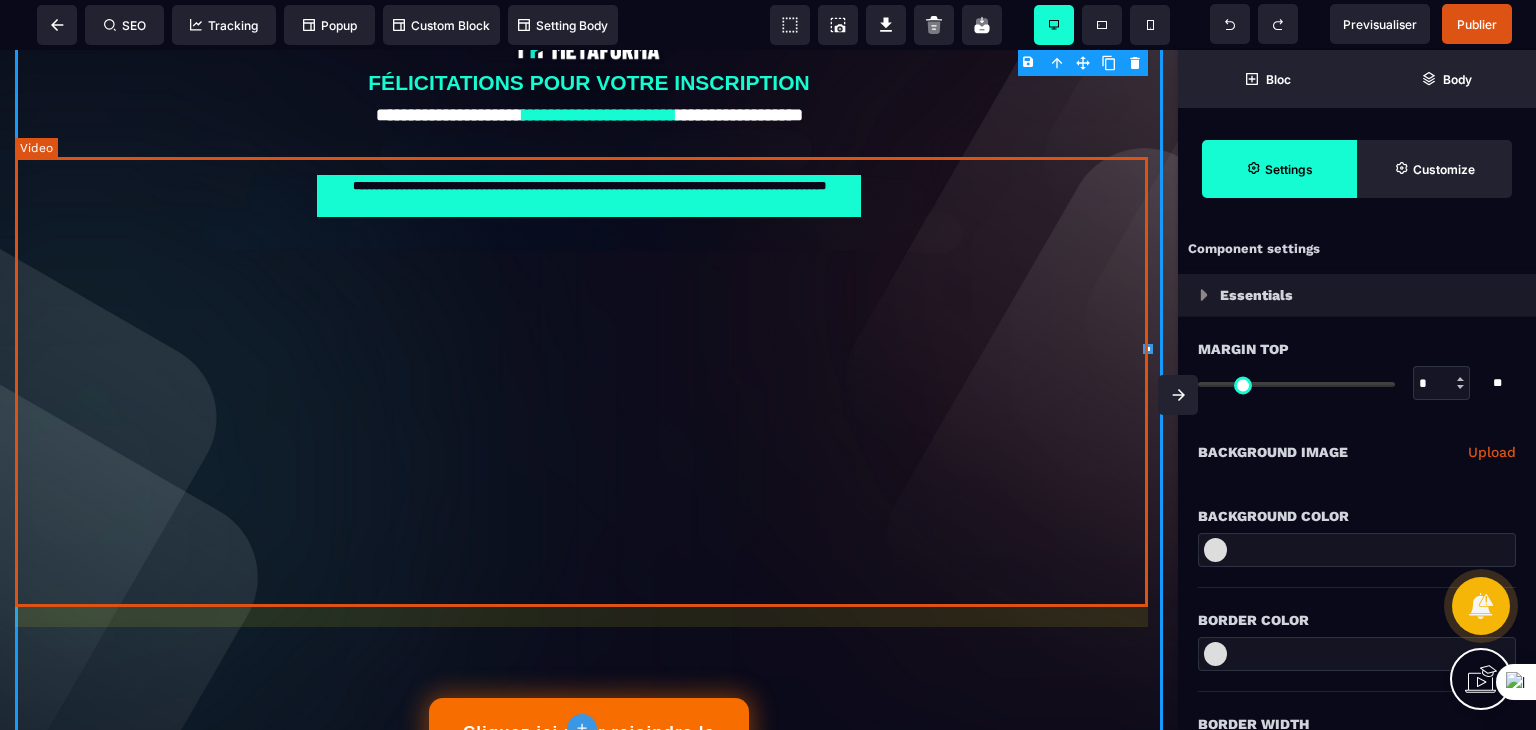 scroll, scrollTop: 0, scrollLeft: 0, axis: both 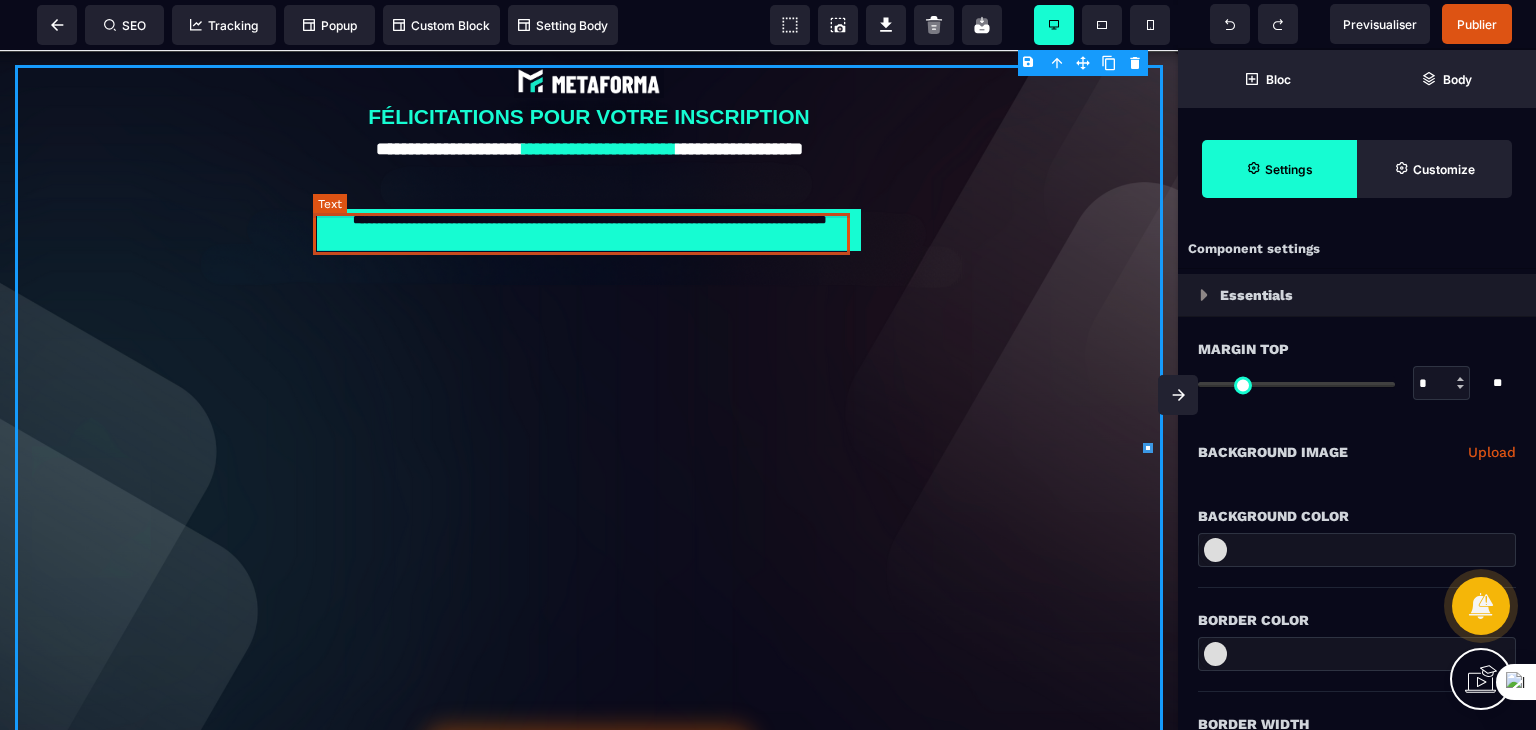 click on "**********" at bounding box center (589, 230) 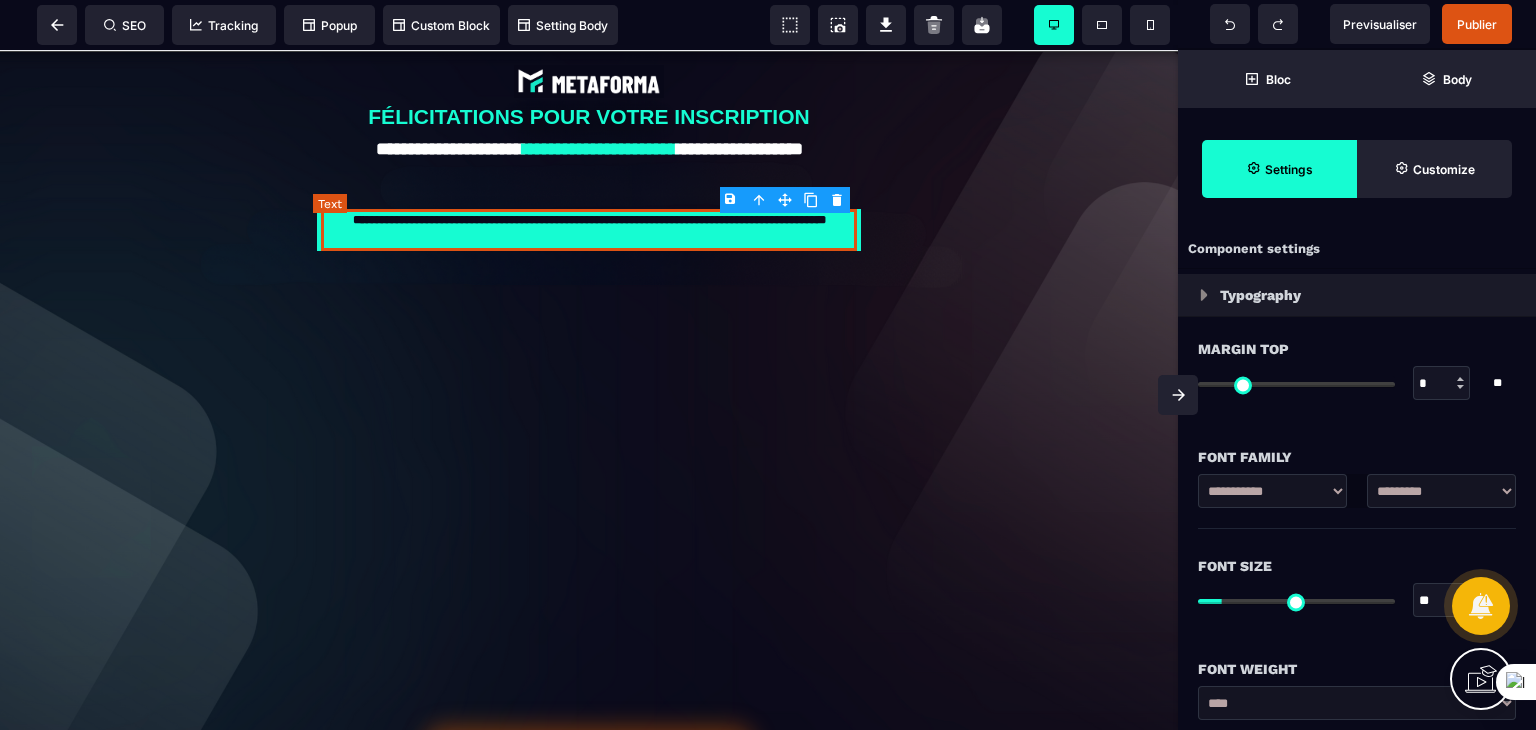 click on "**********" at bounding box center (589, 230) 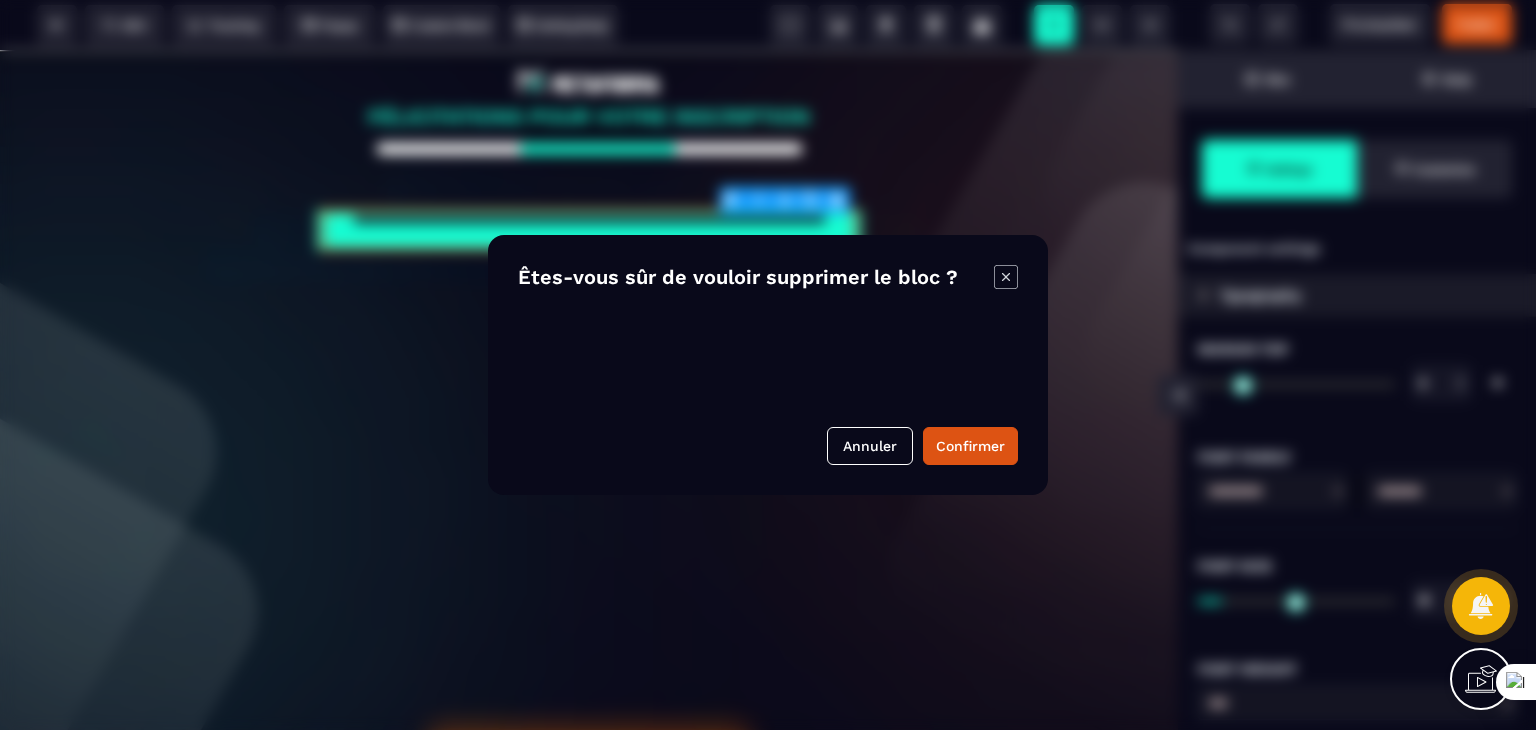 click on "B I U S
A *******
Text
SEO
Tracking
Popup" at bounding box center [768, 365] 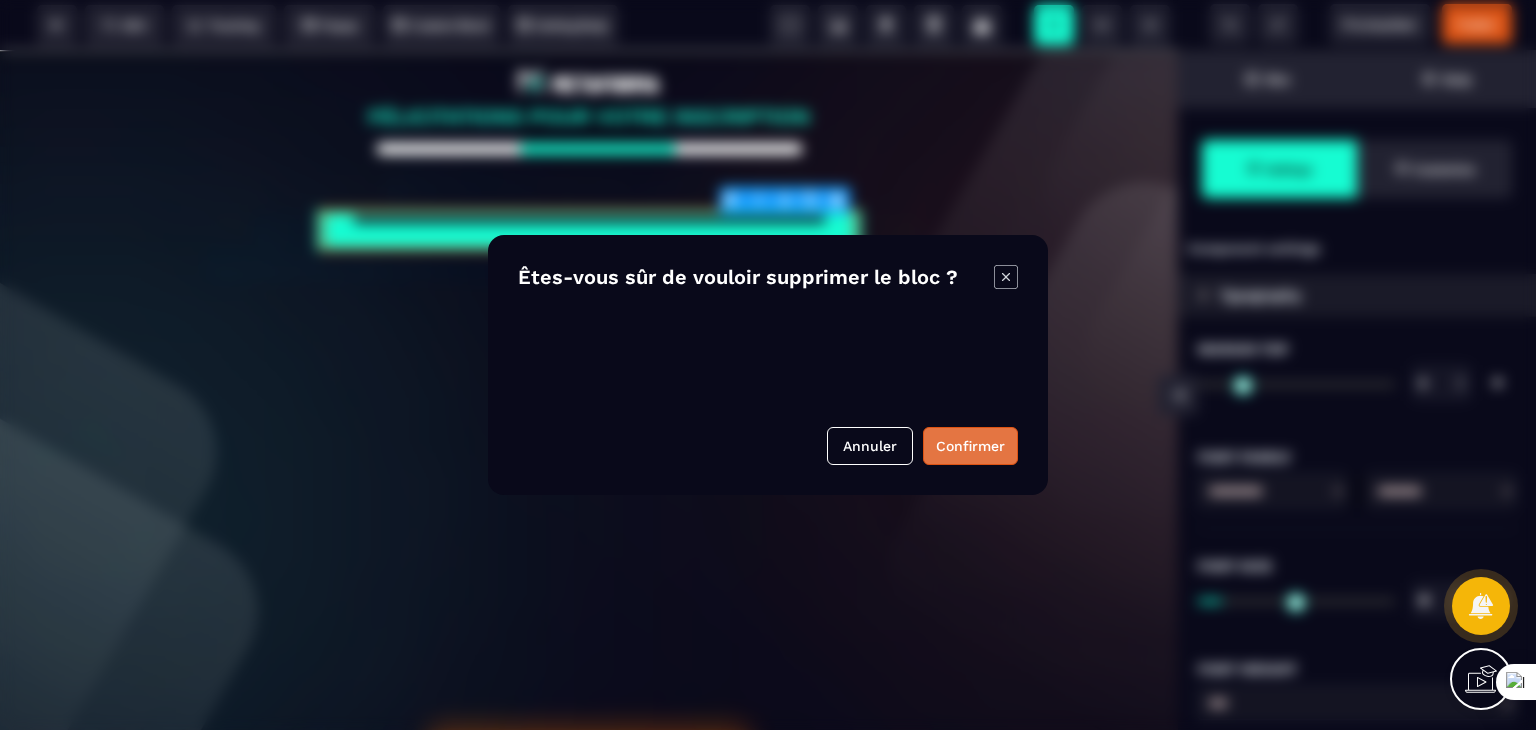 click on "Confirmer" at bounding box center [970, 446] 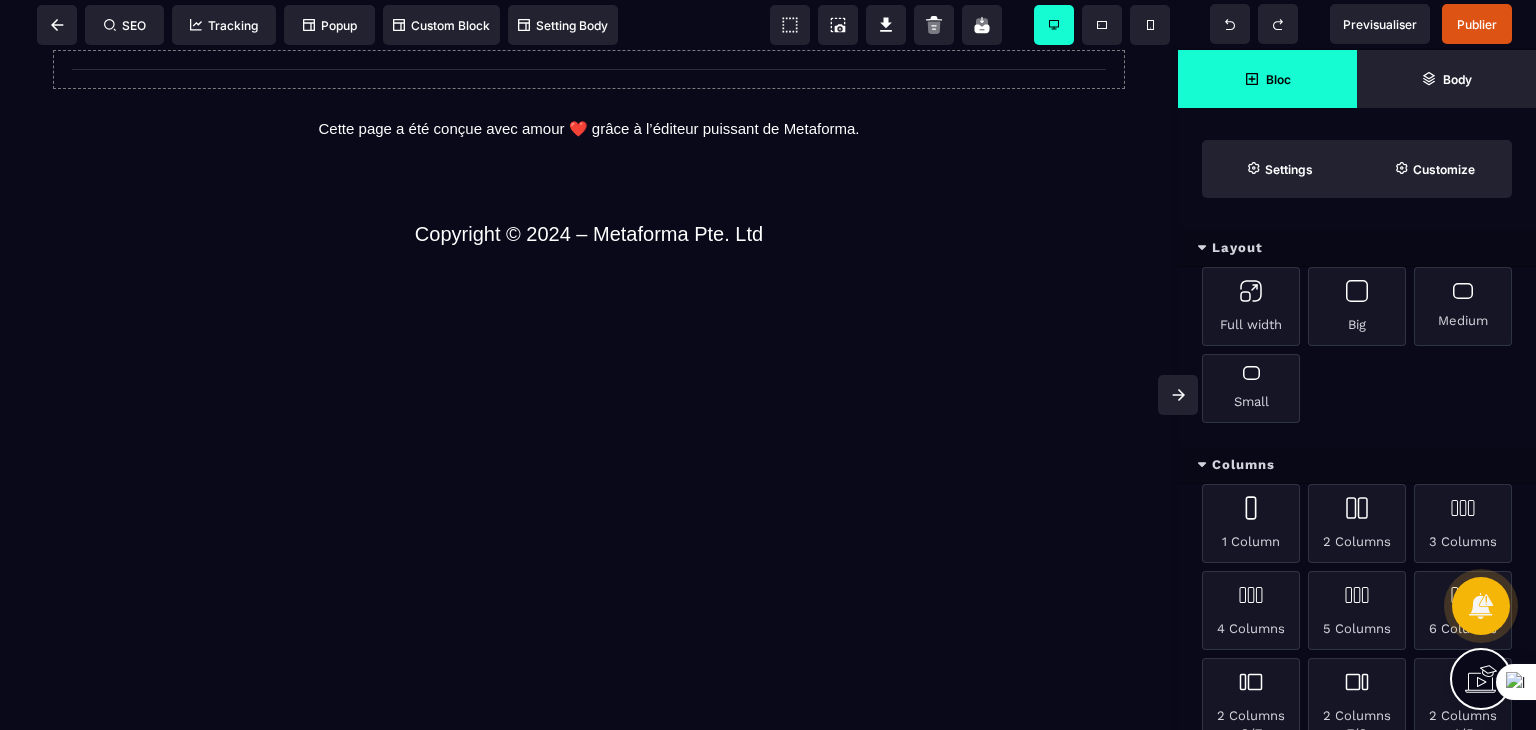 scroll, scrollTop: 2900, scrollLeft: 0, axis: vertical 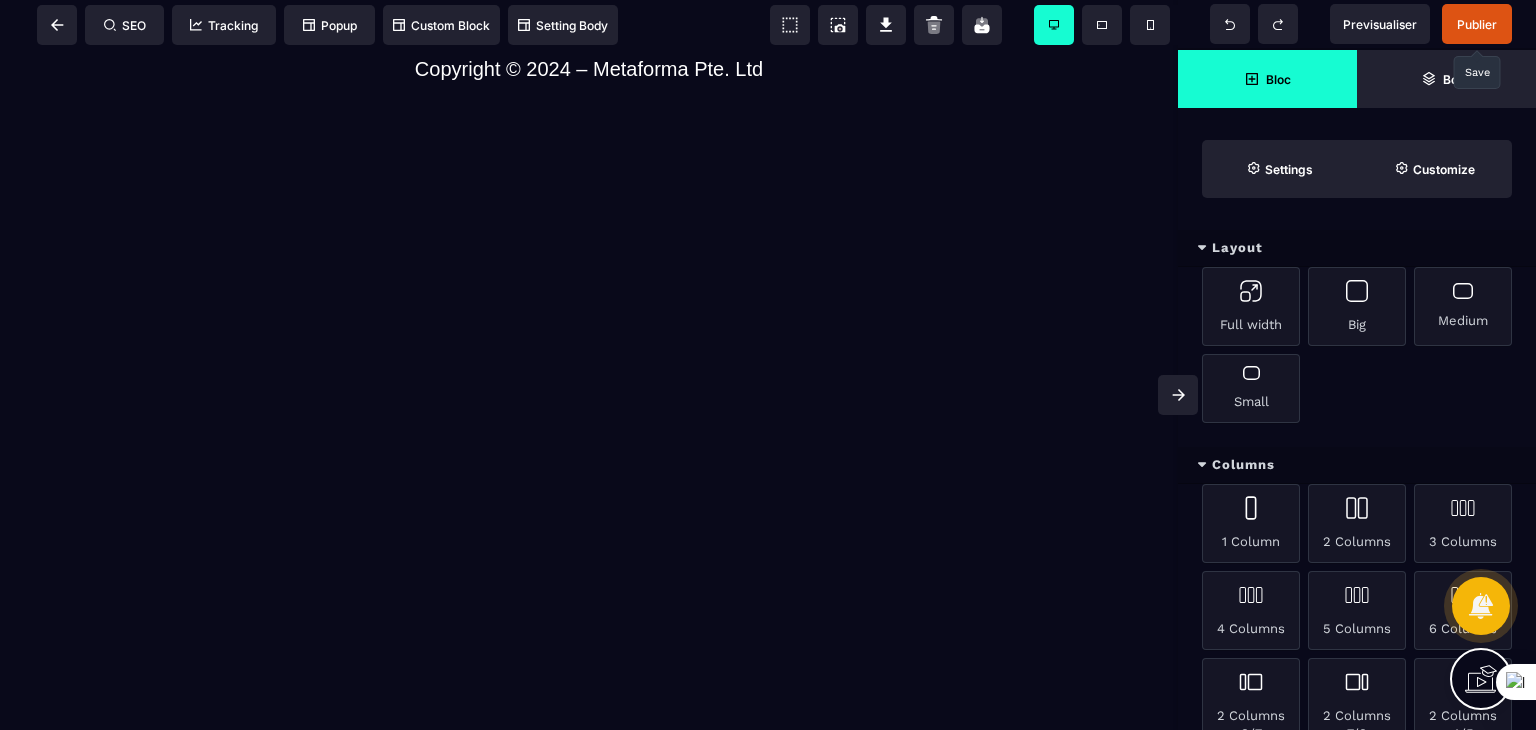 click on "Publier" at bounding box center (1477, 24) 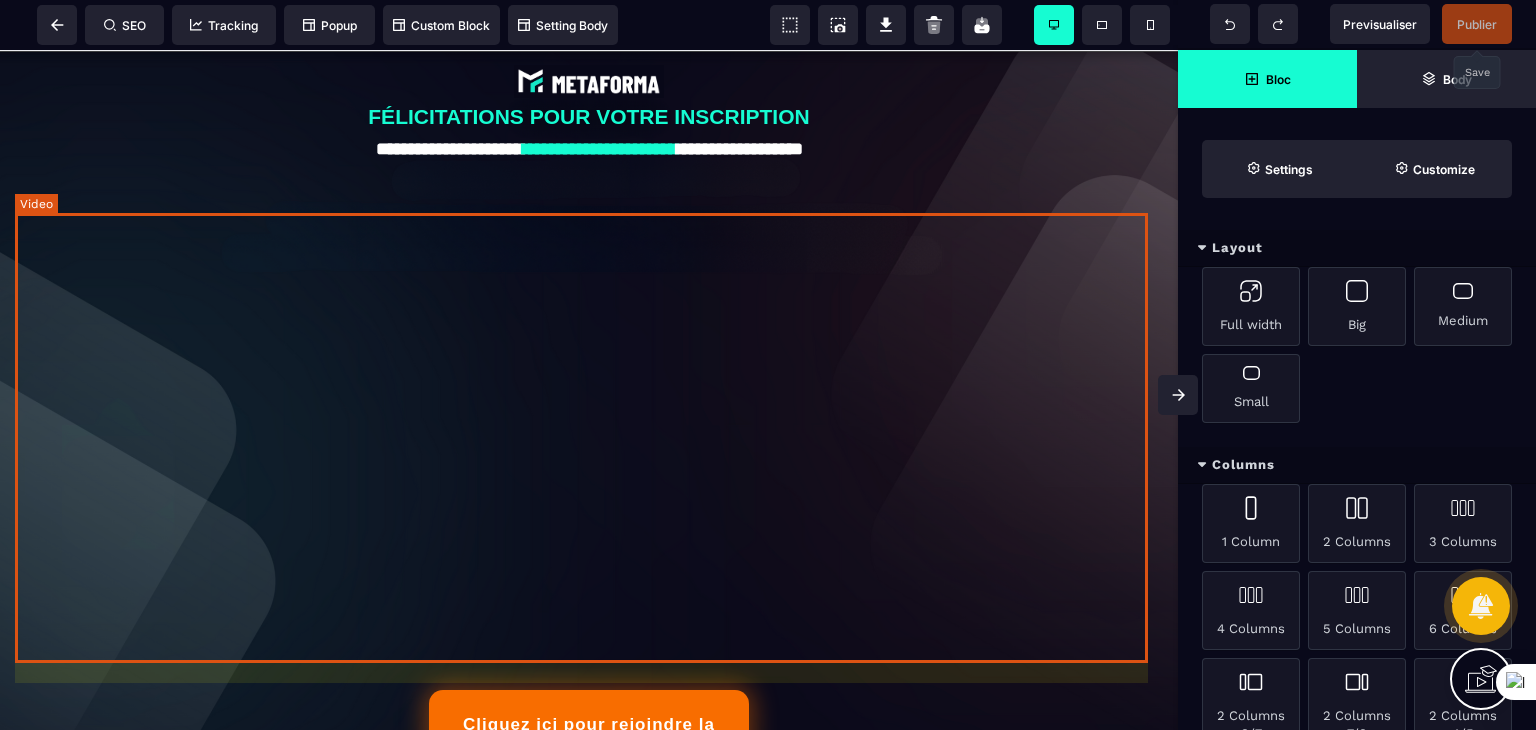 scroll, scrollTop: 300, scrollLeft: 0, axis: vertical 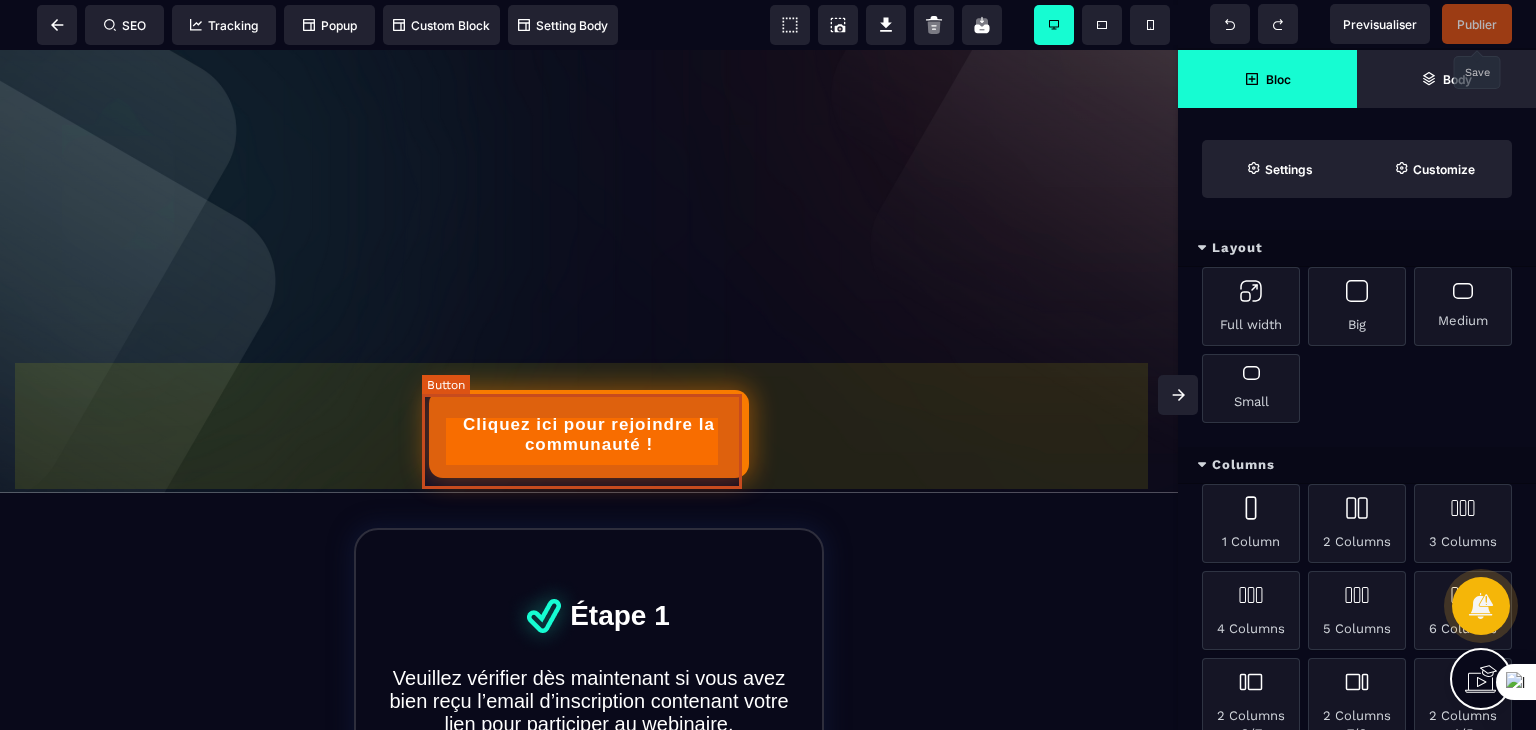 click on "Cliquez ici pour rejoindre la communauté  !" at bounding box center [589, 434] 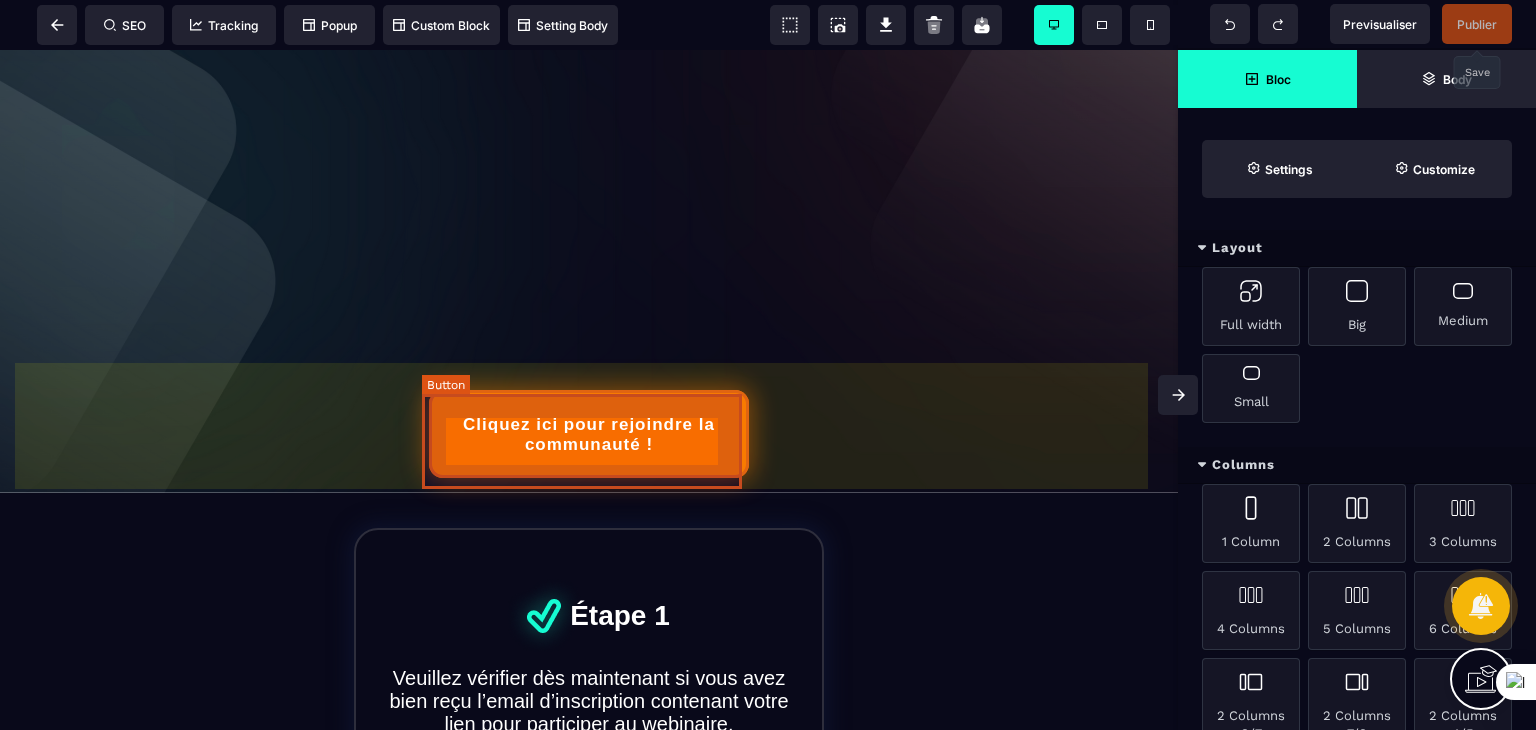 select on "***" 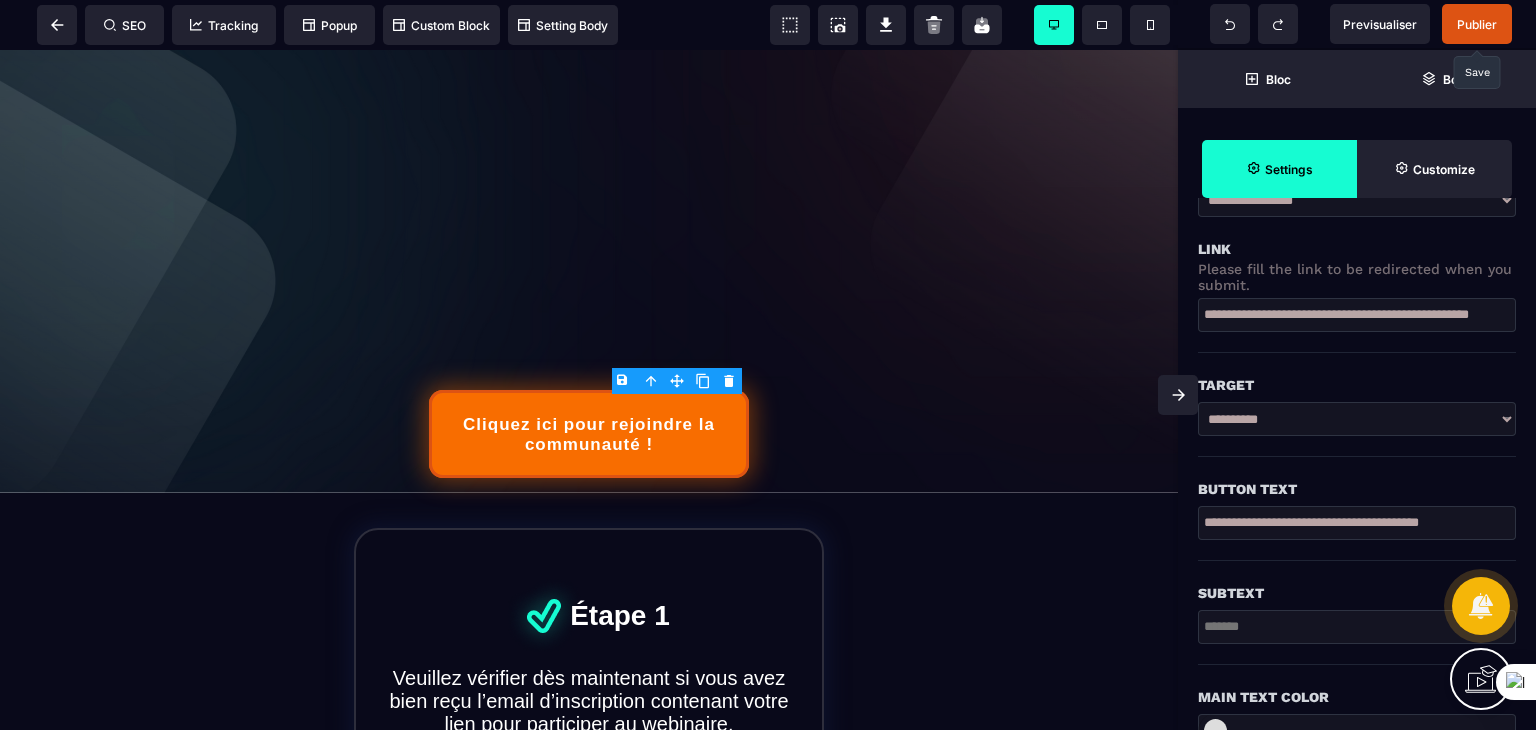 scroll, scrollTop: 500, scrollLeft: 0, axis: vertical 